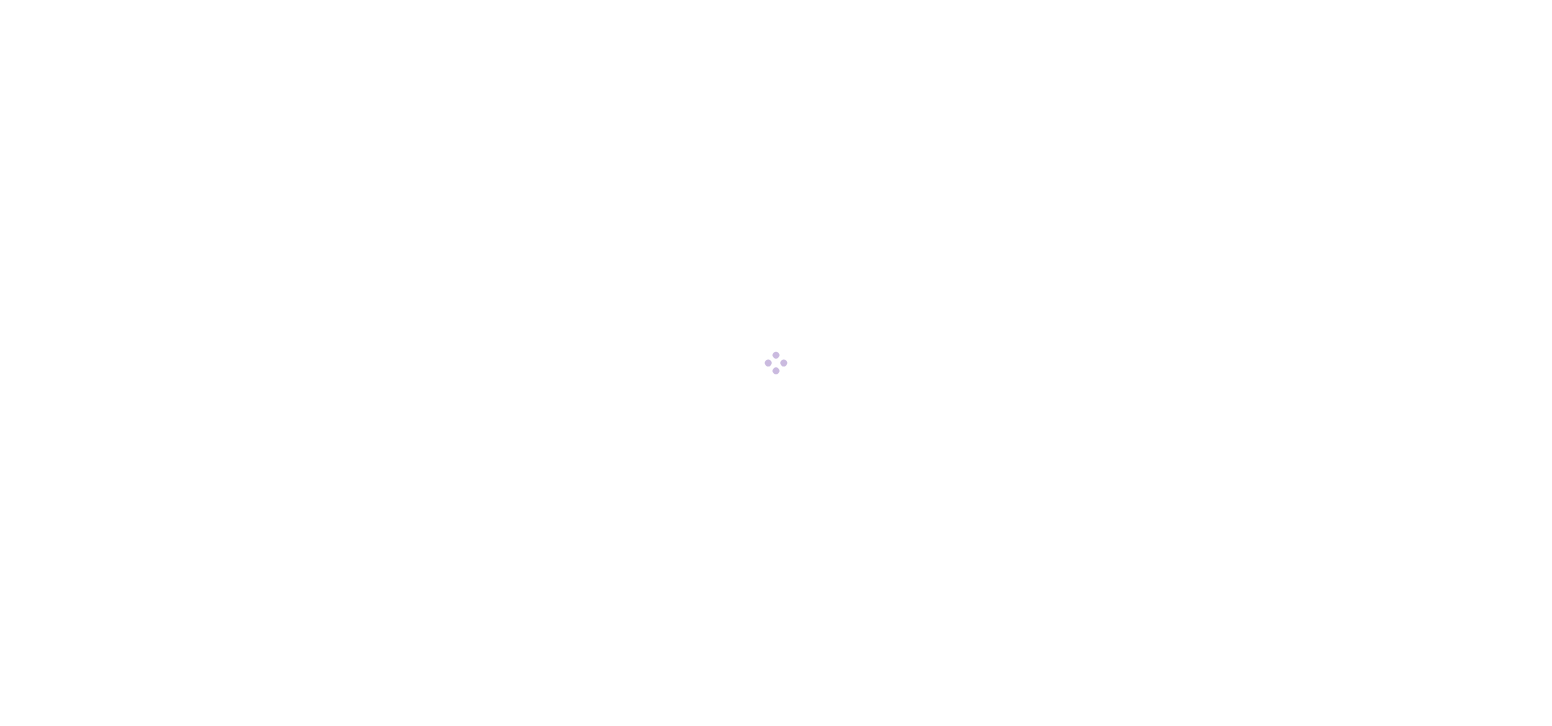 scroll, scrollTop: 0, scrollLeft: 0, axis: both 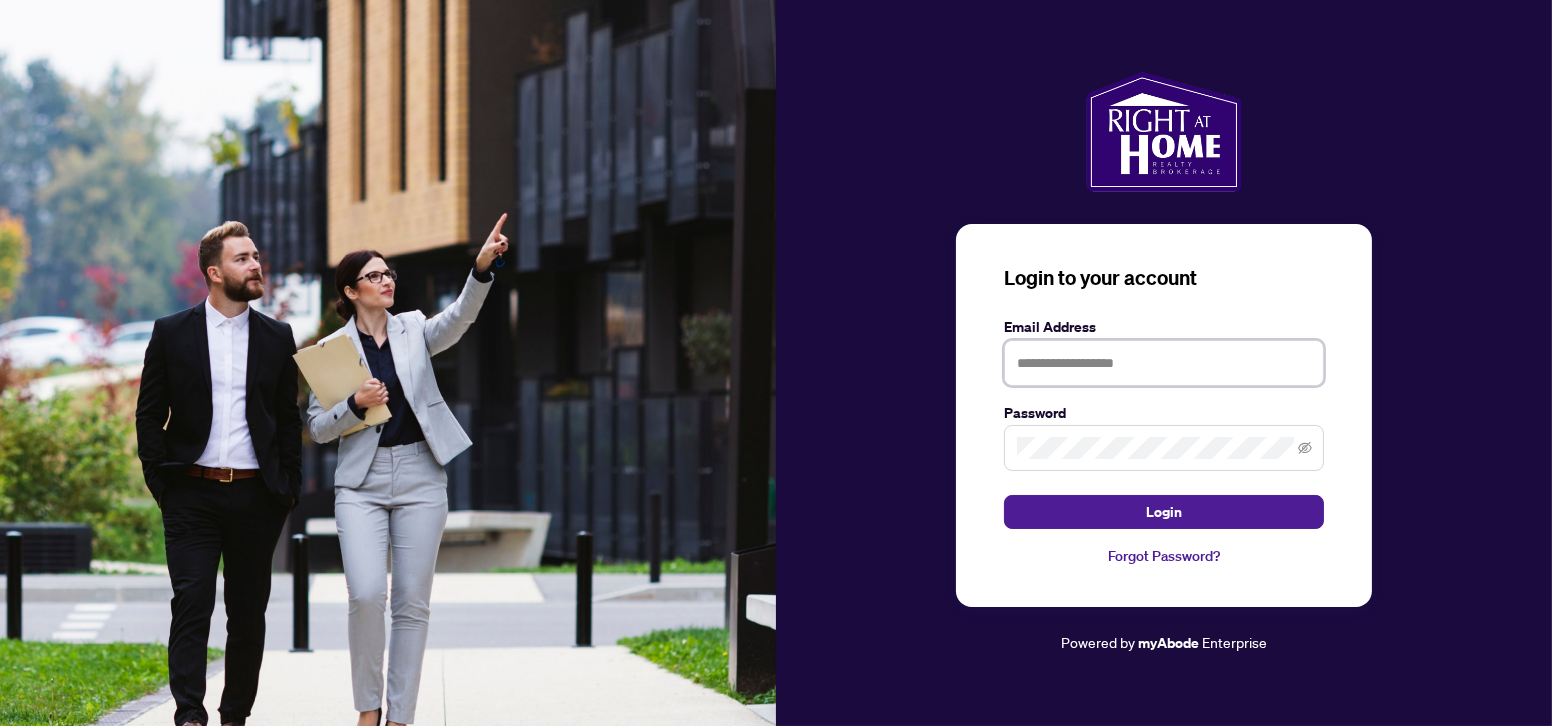 click at bounding box center [1164, 363] 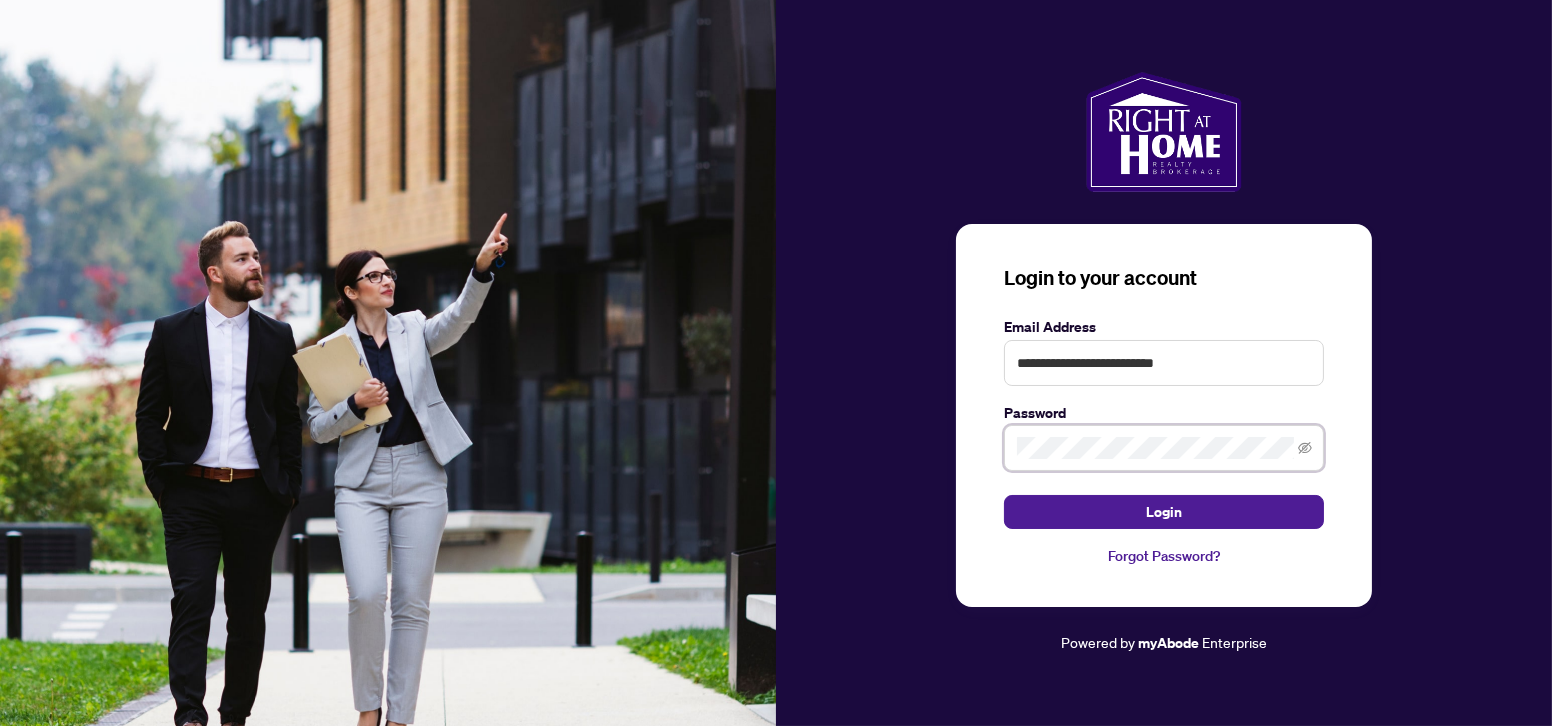 click on "Login" at bounding box center (1164, 512) 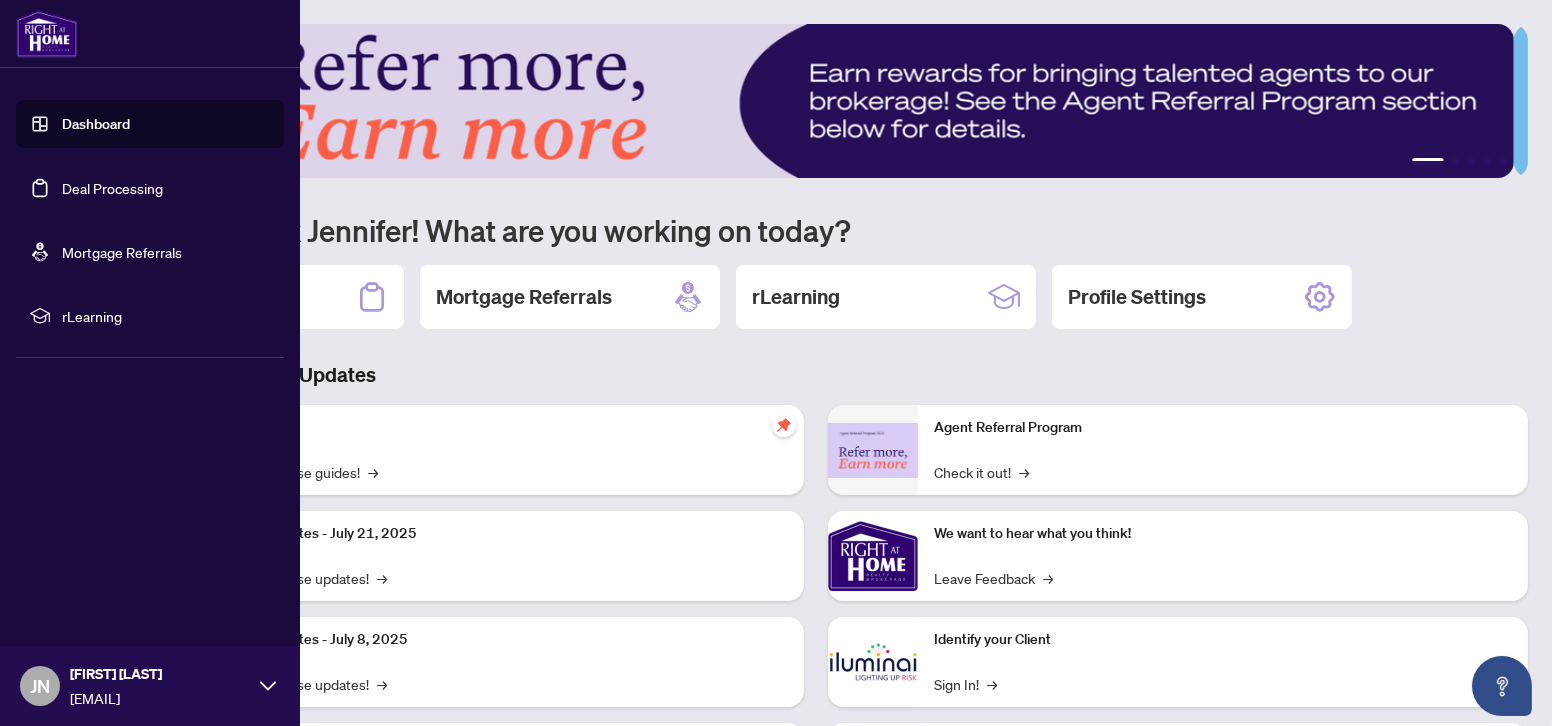 click on "Dashboard" at bounding box center [96, 124] 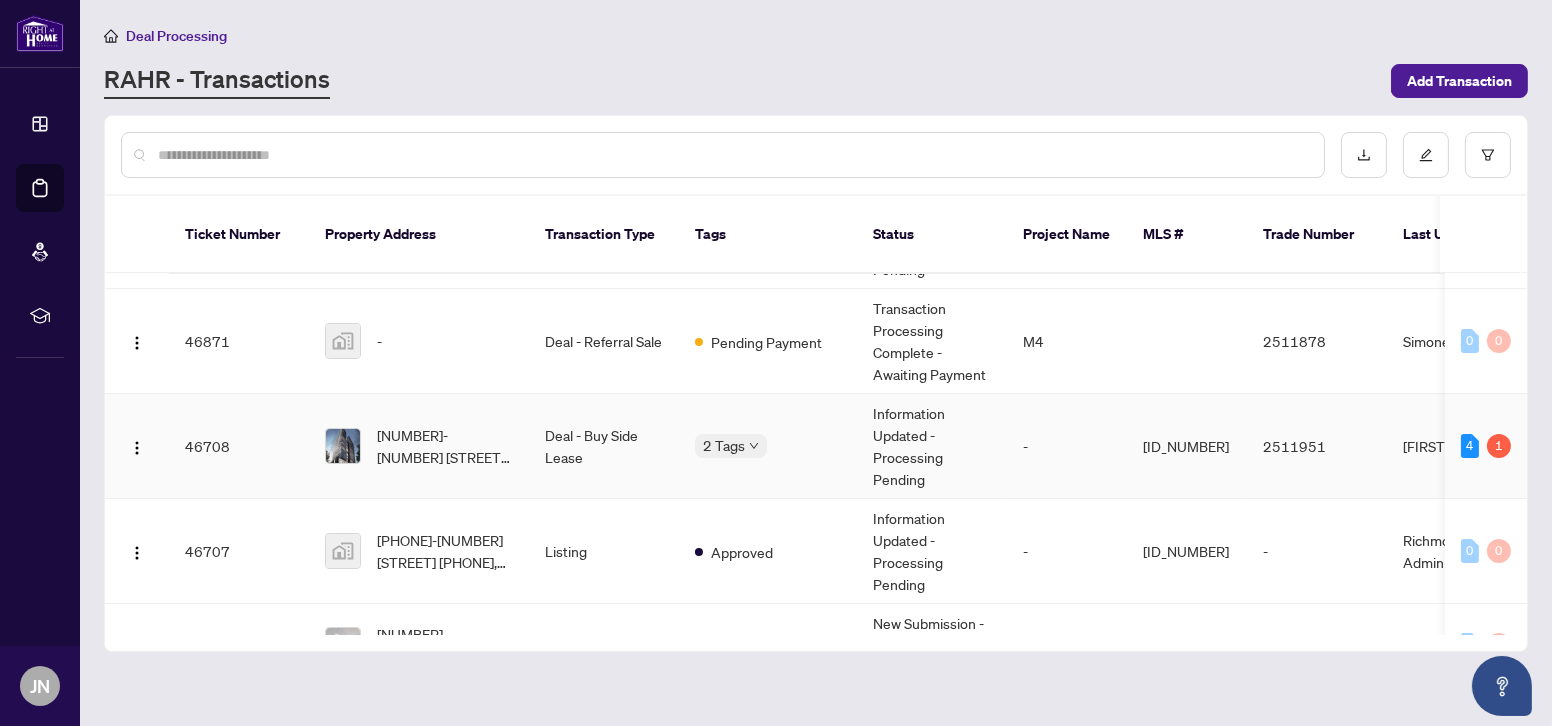 scroll, scrollTop: 0, scrollLeft: 0, axis: both 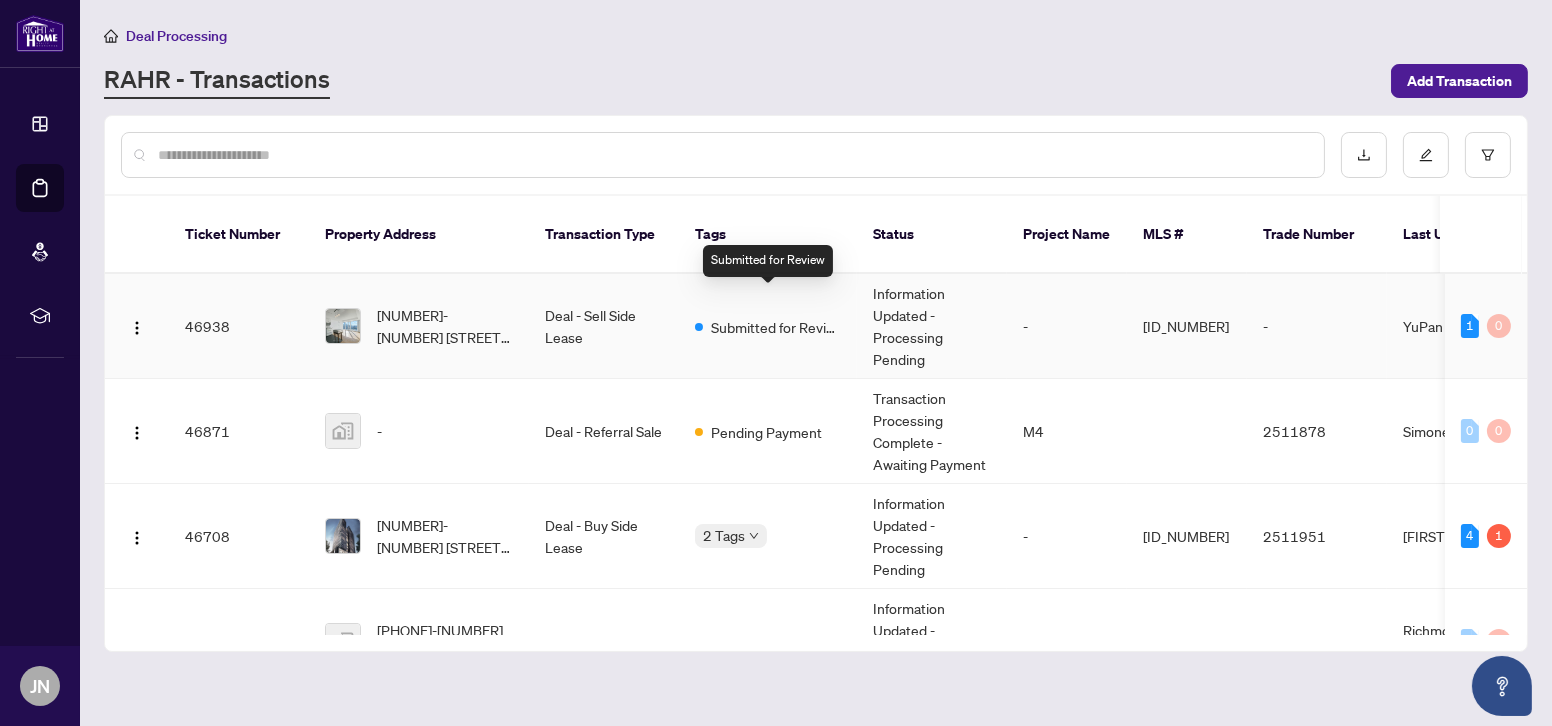 click on "Submitted for Review" at bounding box center (776, 327) 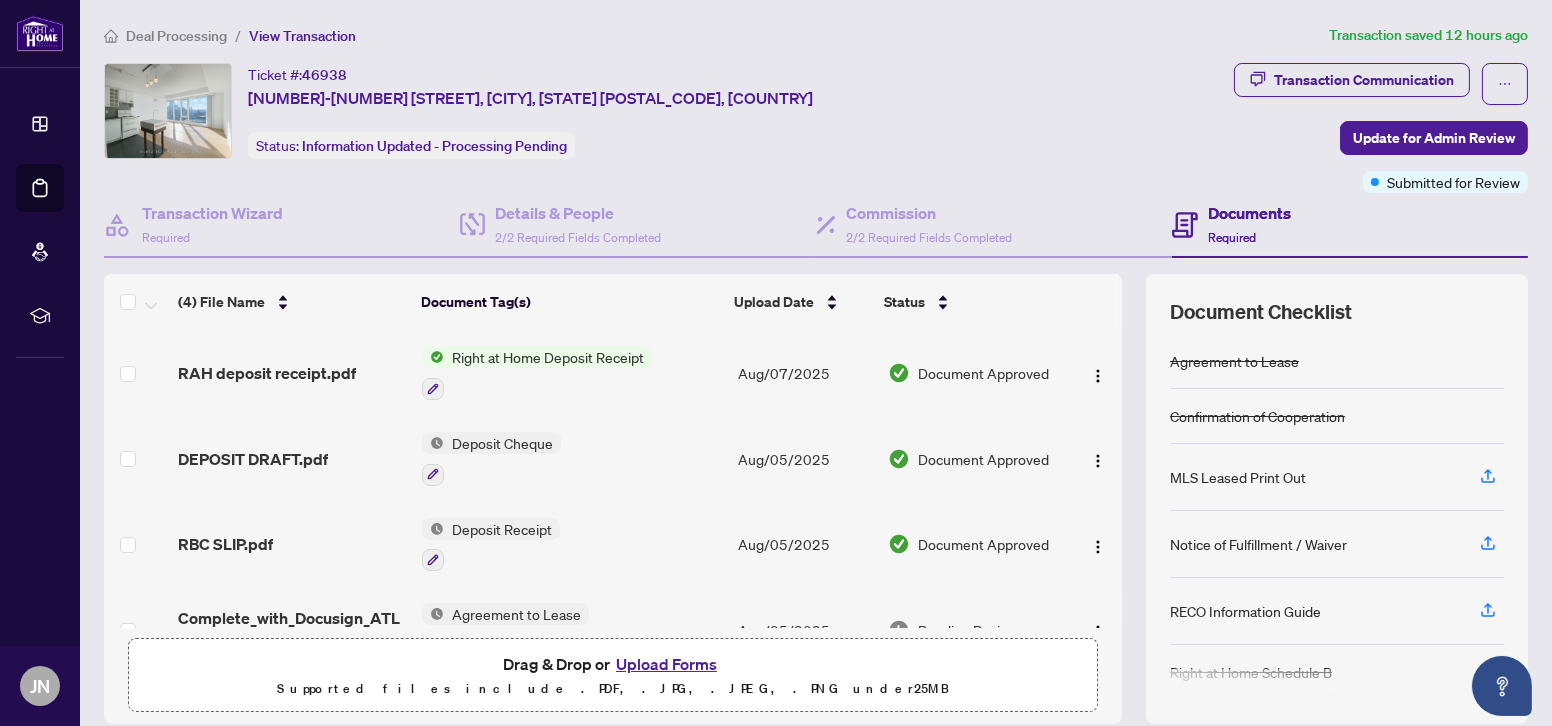 click on "Right at Home Deposit Receipt" at bounding box center [548, 357] 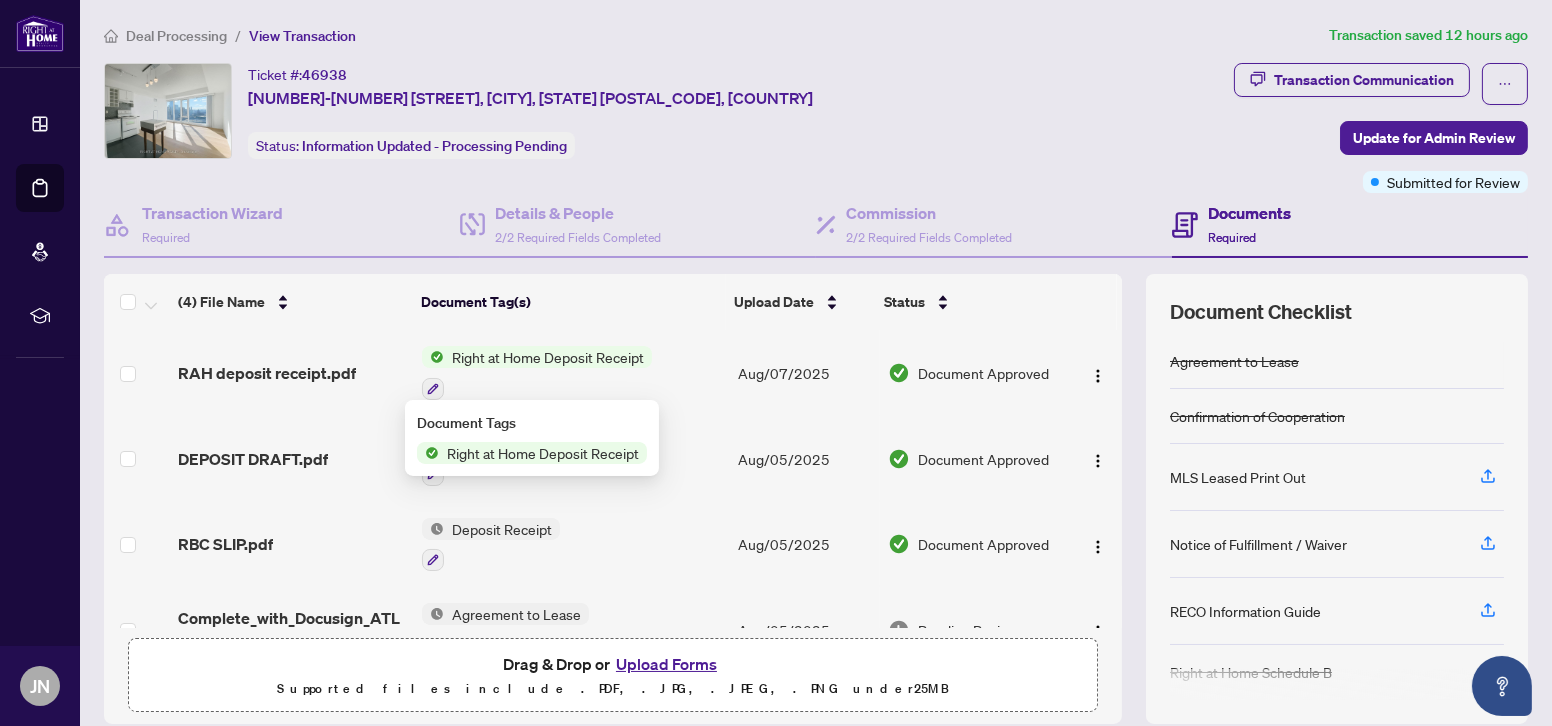 click on "Right at Home Deposit Receipt" at bounding box center [543, 453] 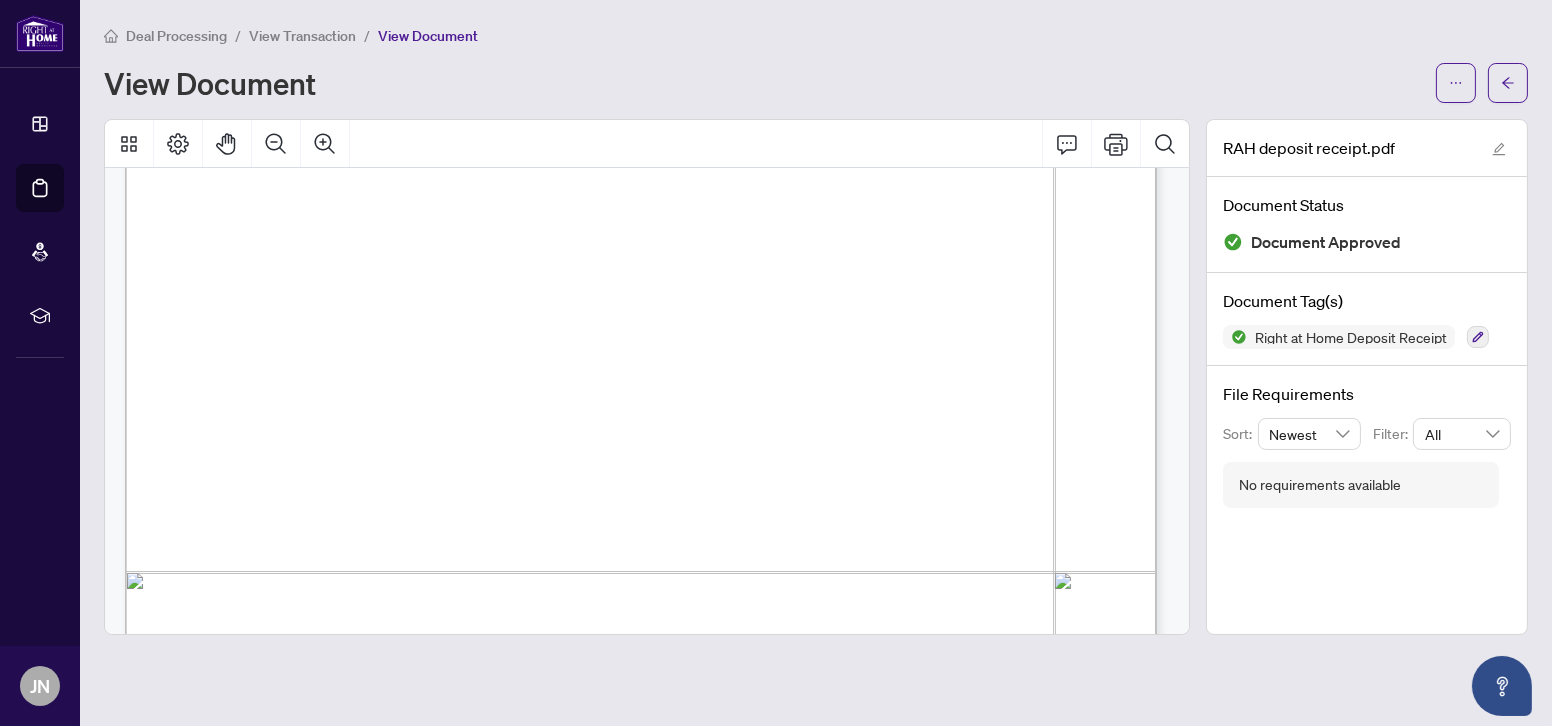 scroll, scrollTop: 454, scrollLeft: 0, axis: vertical 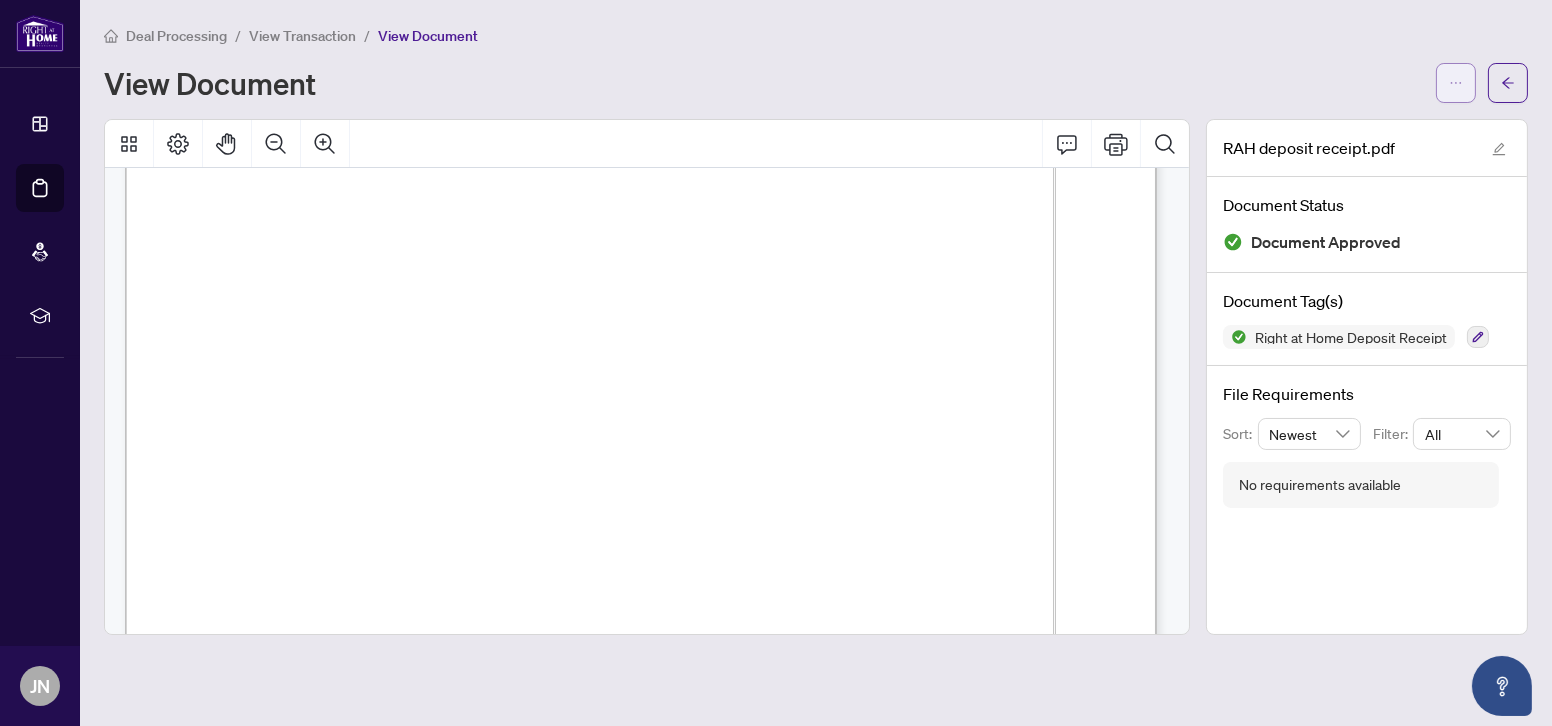 click 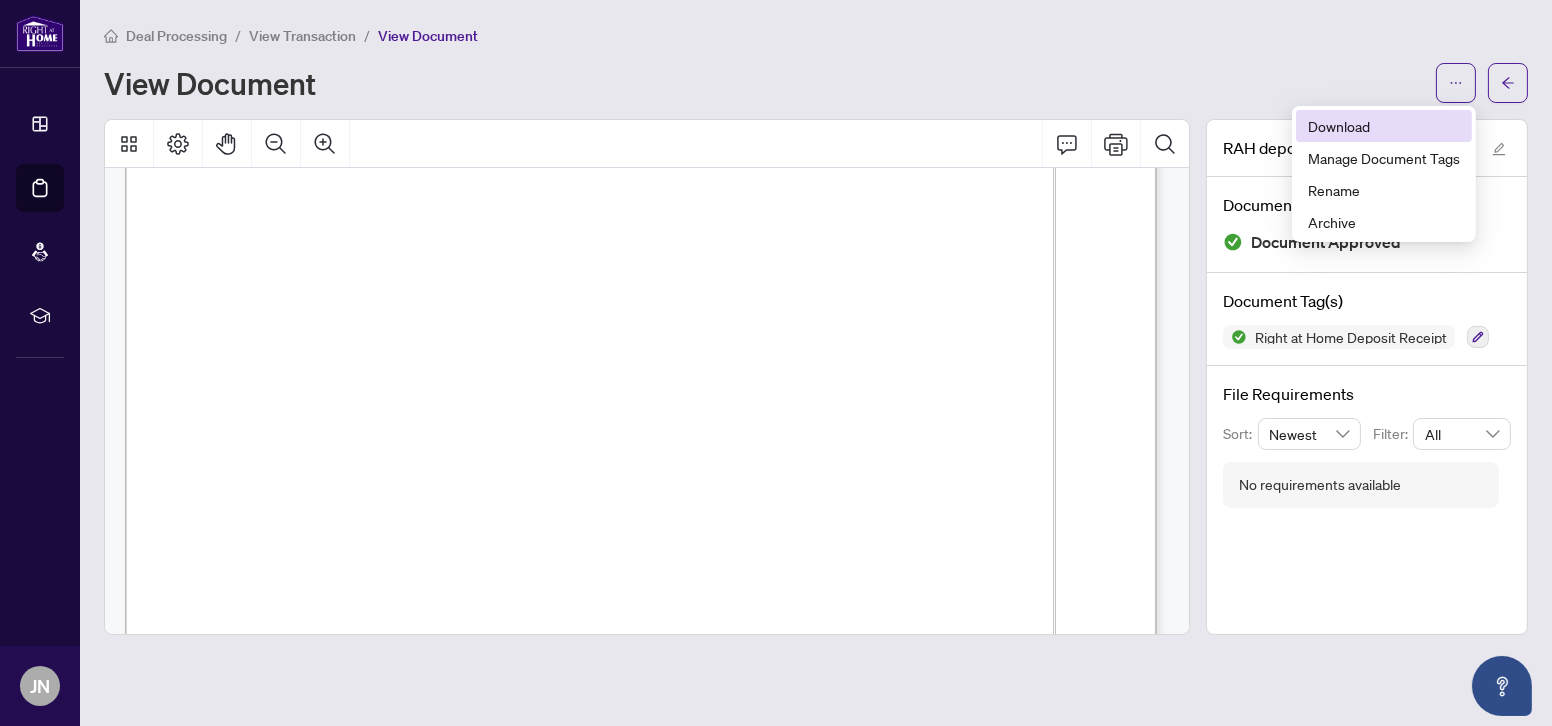 click on "Download" at bounding box center [1384, 126] 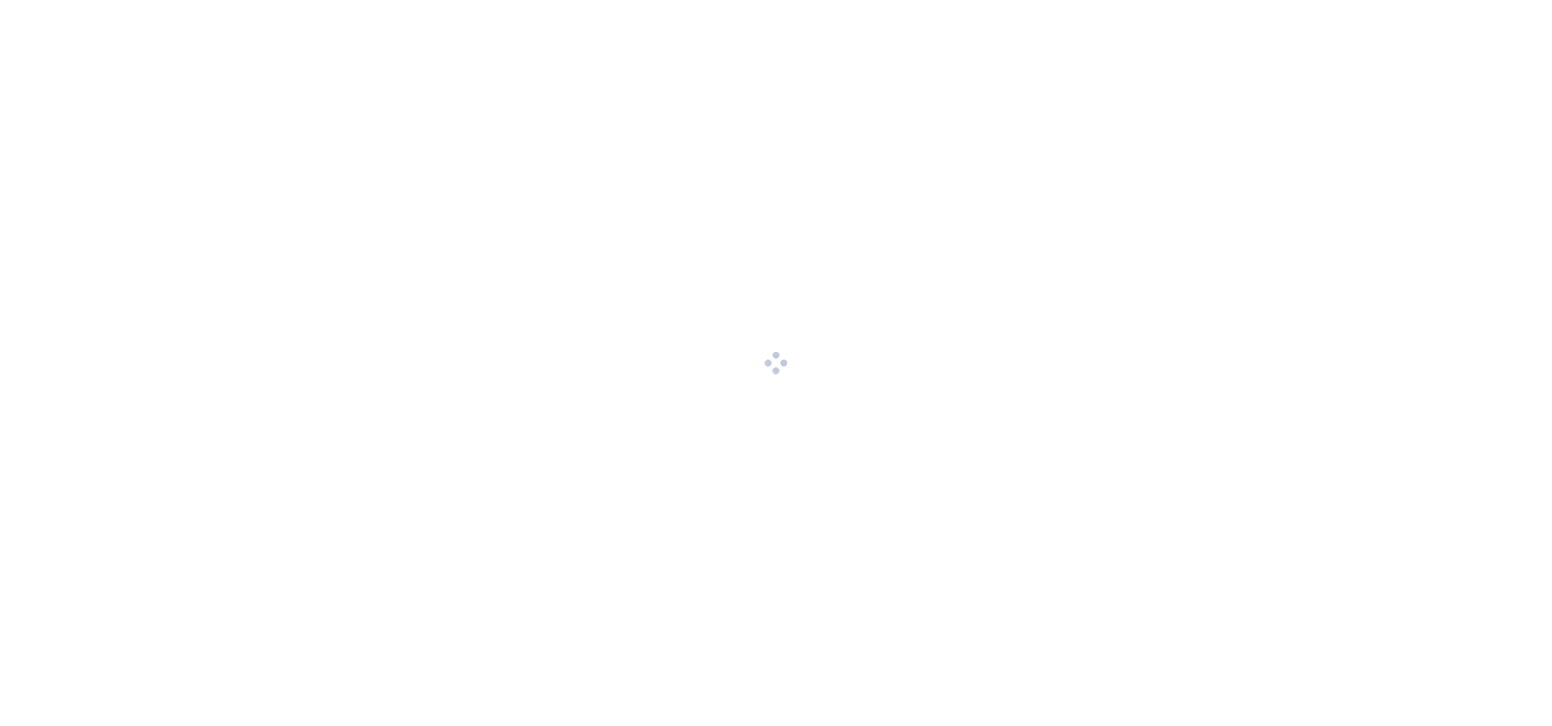 scroll, scrollTop: 0, scrollLeft: 0, axis: both 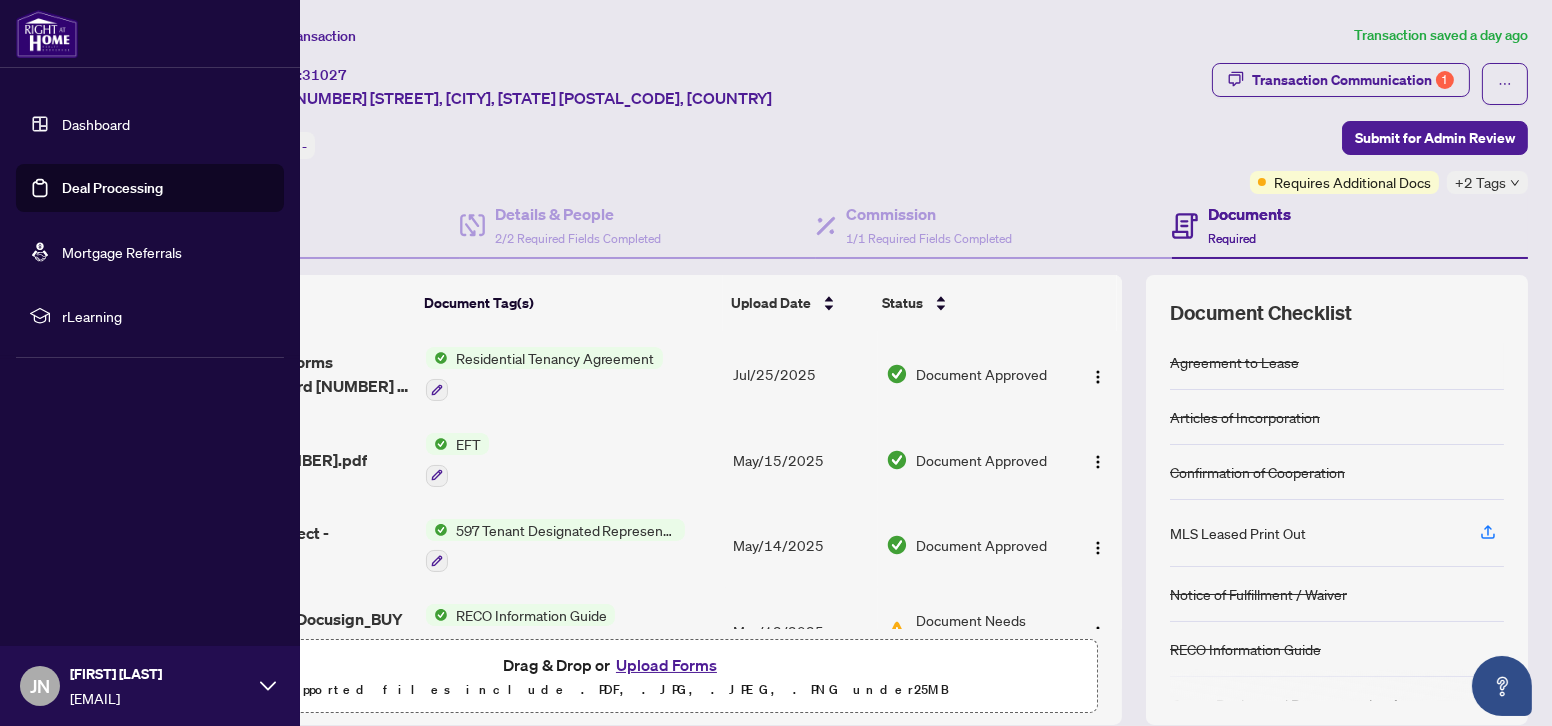 click on "Dashboard" at bounding box center [96, 124] 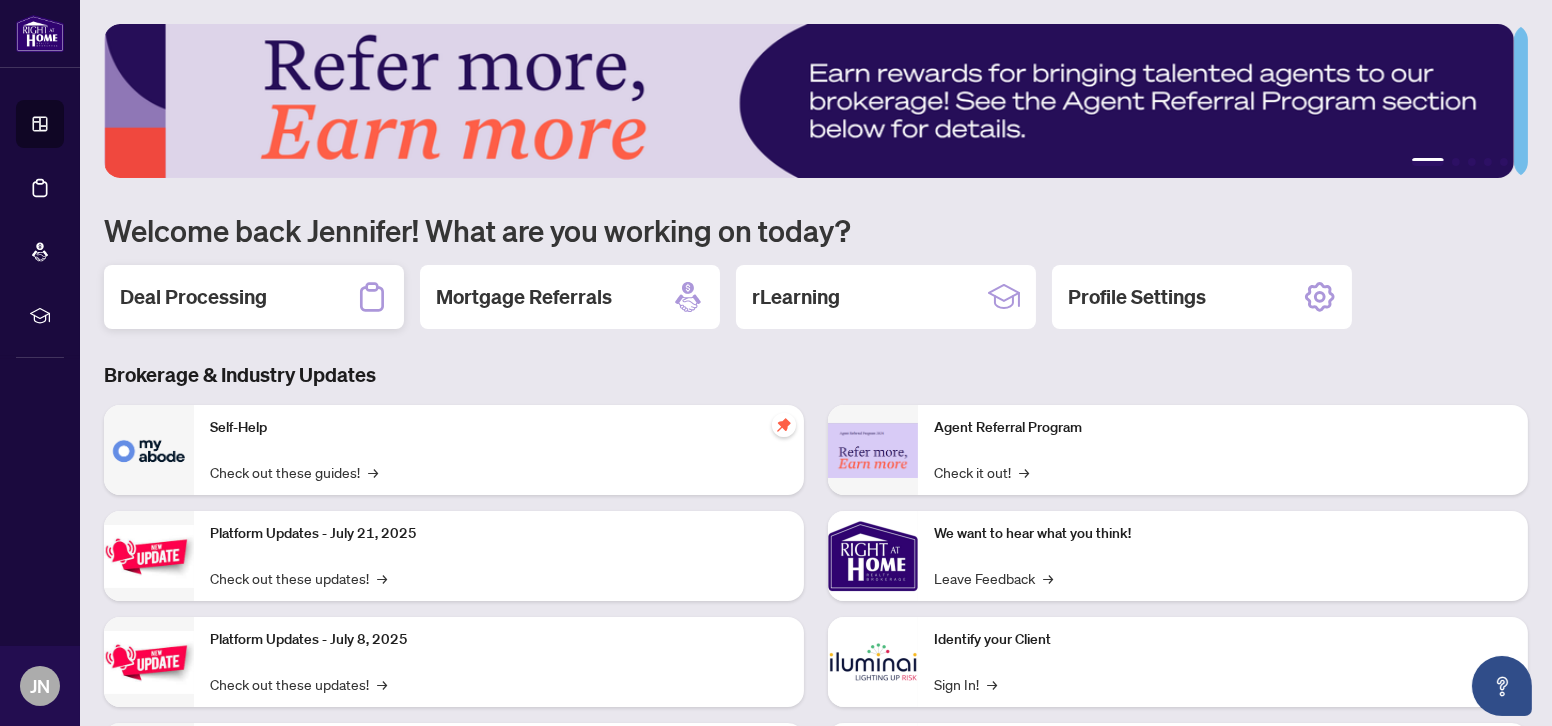 click on "Deal Processing" at bounding box center [193, 297] 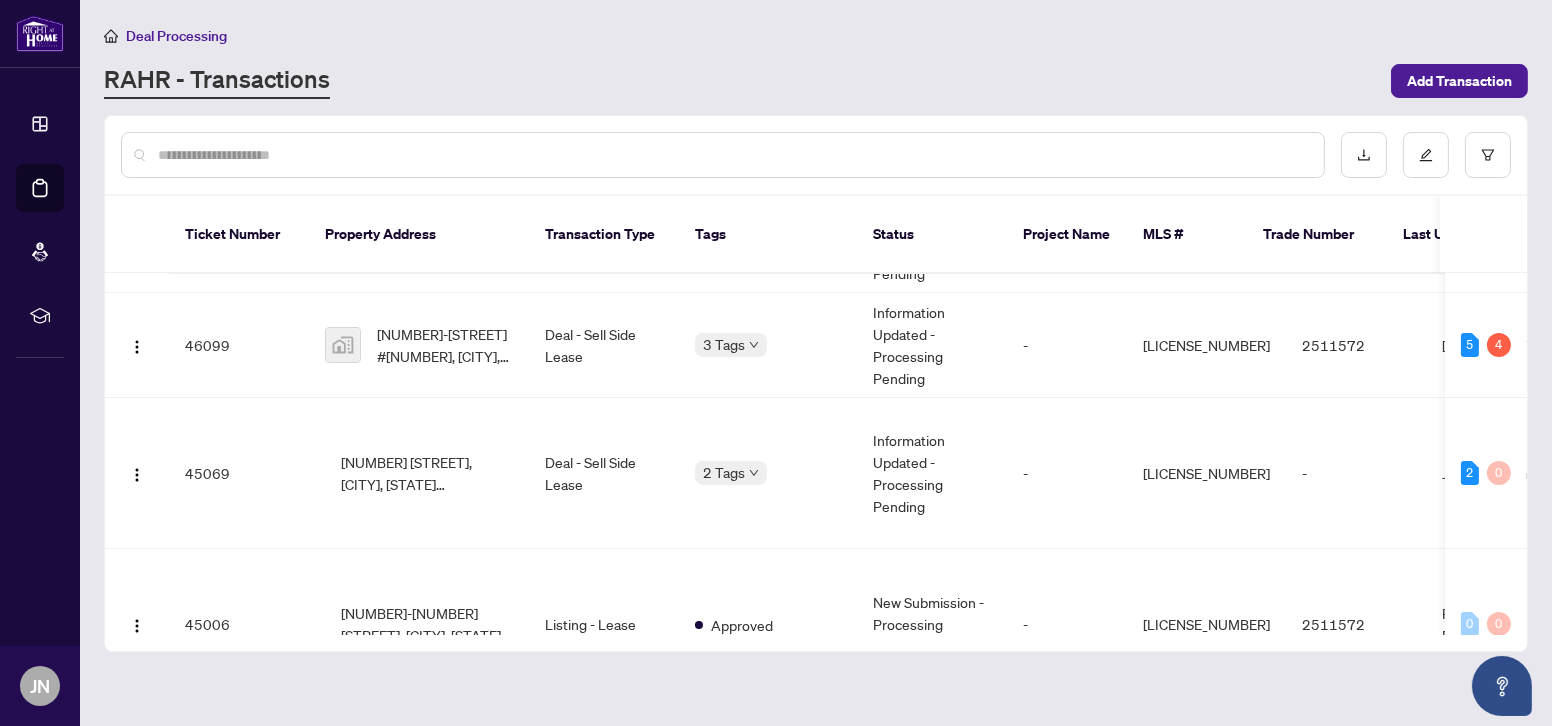 scroll, scrollTop: 727, scrollLeft: 0, axis: vertical 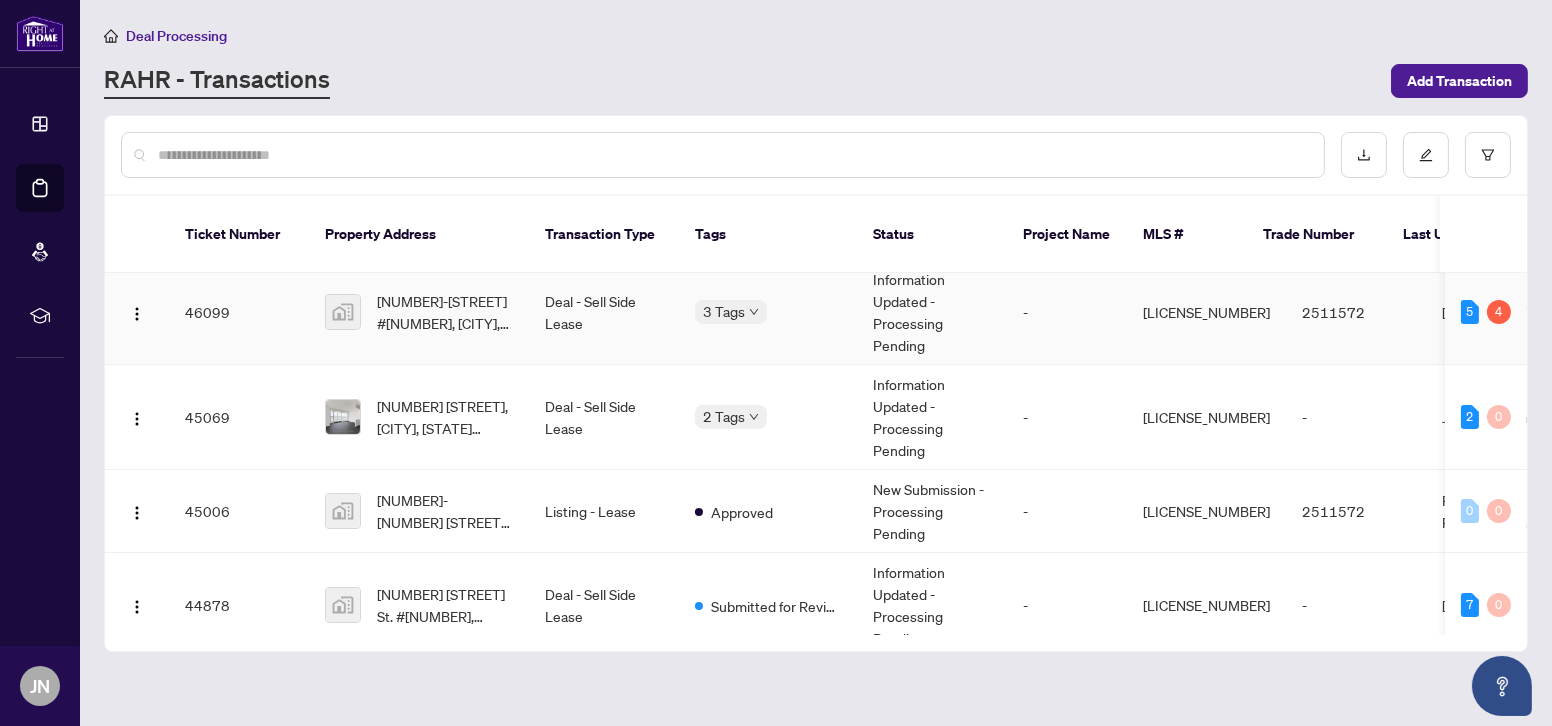 click on "Deal - Sell Side Lease" at bounding box center (604, 312) 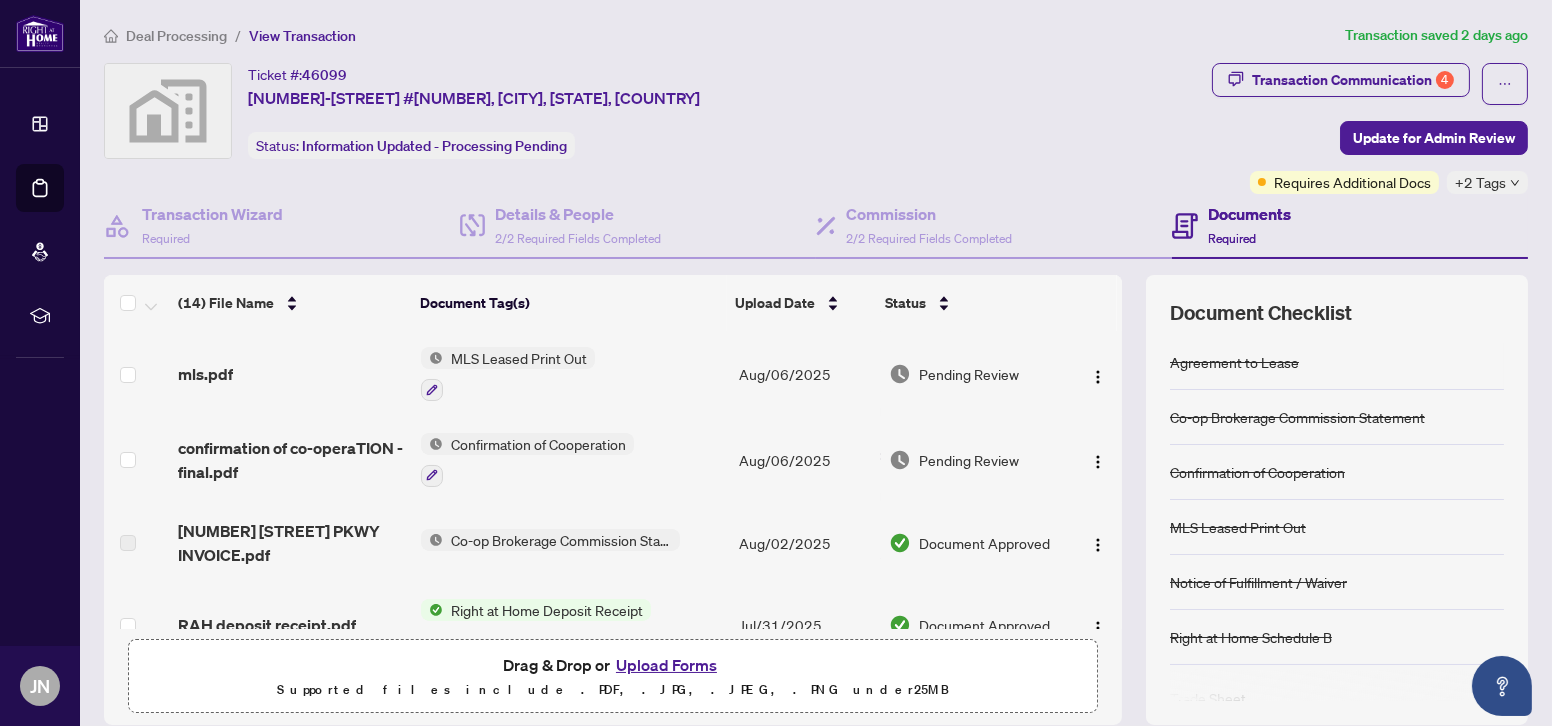 scroll, scrollTop: 181, scrollLeft: 0, axis: vertical 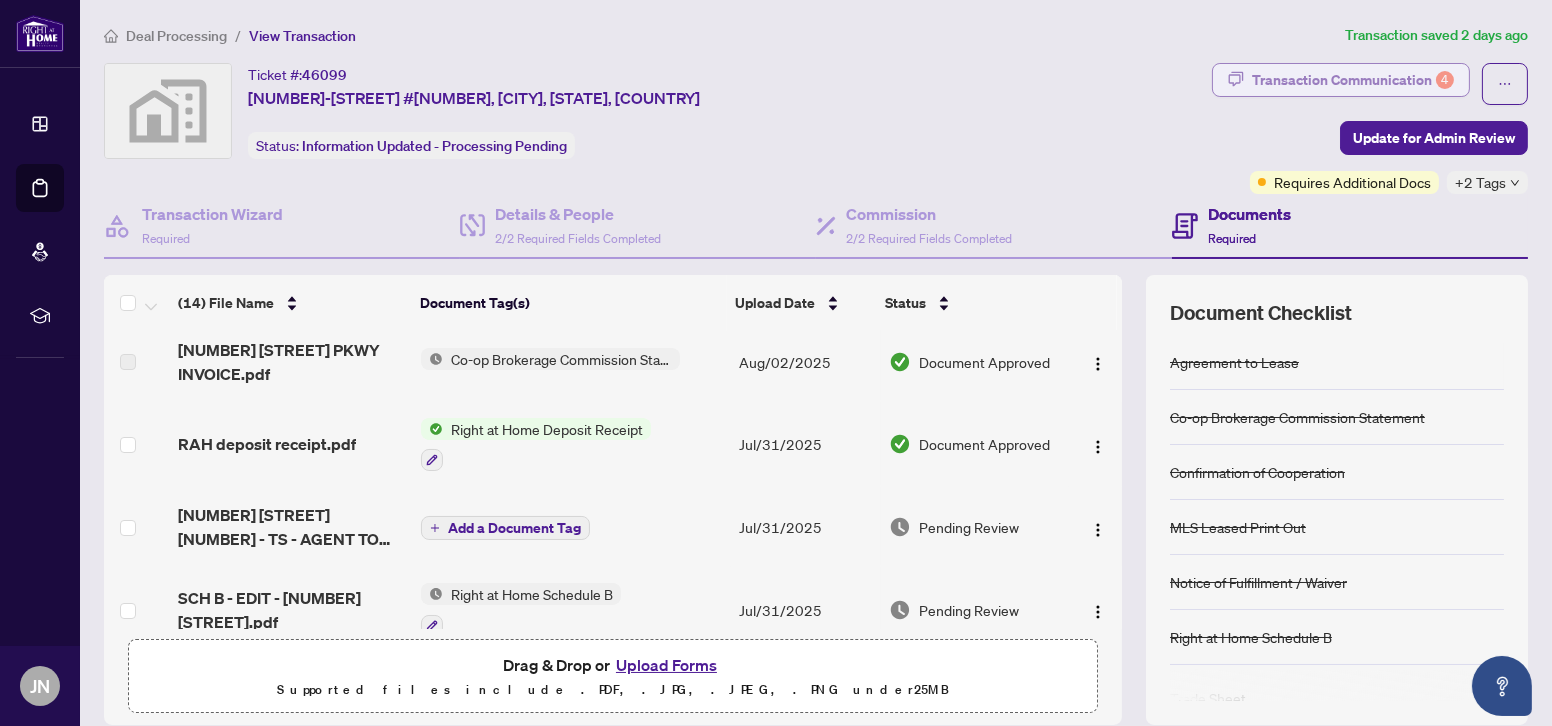 click on "Transaction Communication 4" at bounding box center [1353, 80] 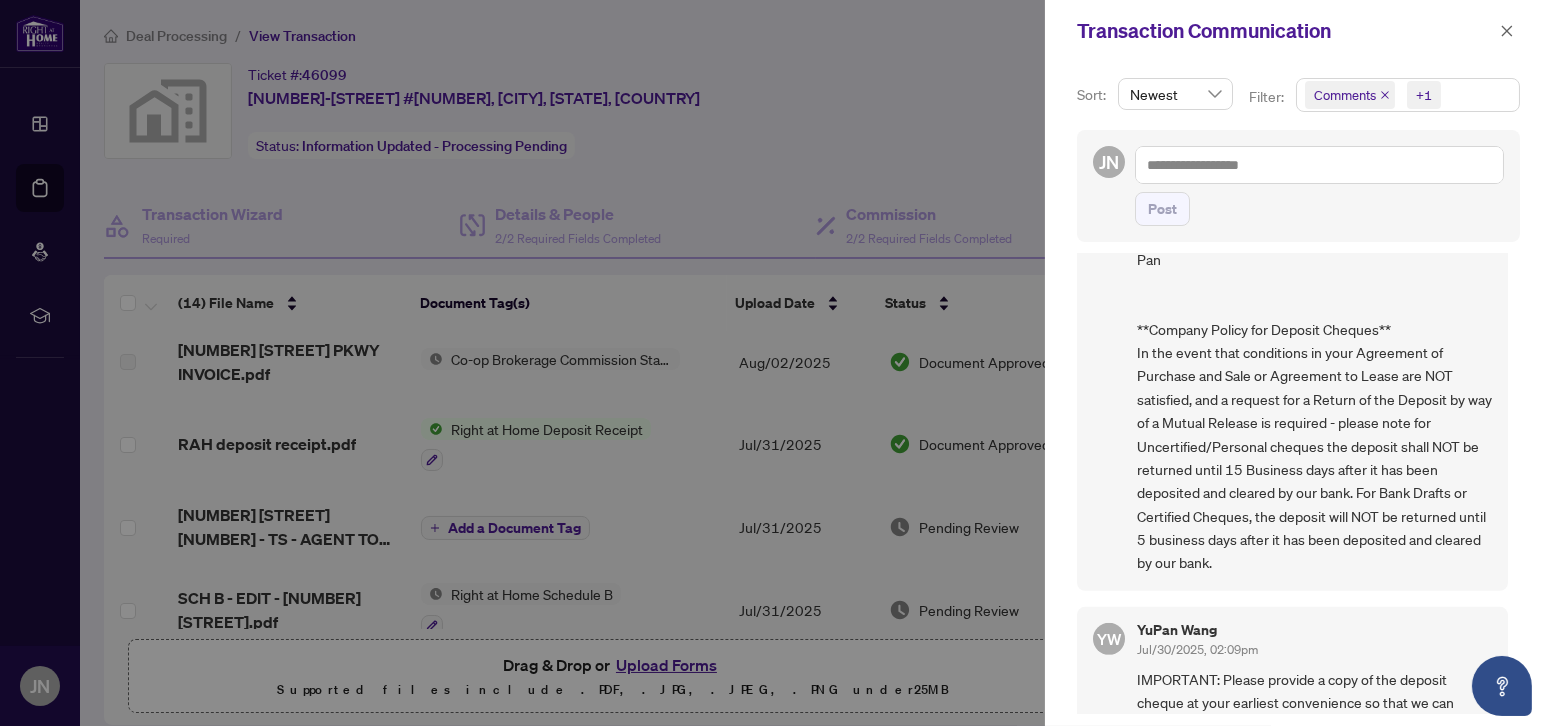 scroll, scrollTop: 1852, scrollLeft: 0, axis: vertical 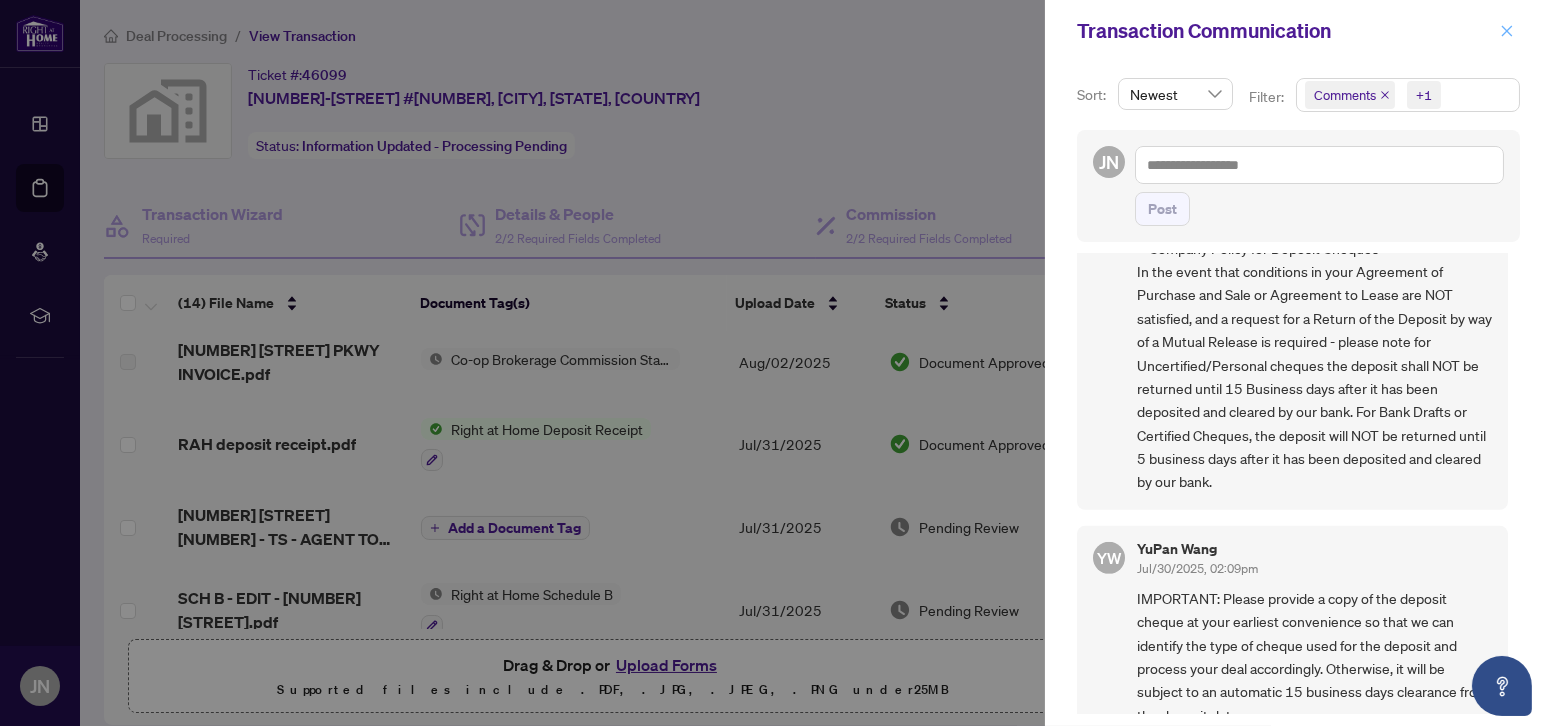 click 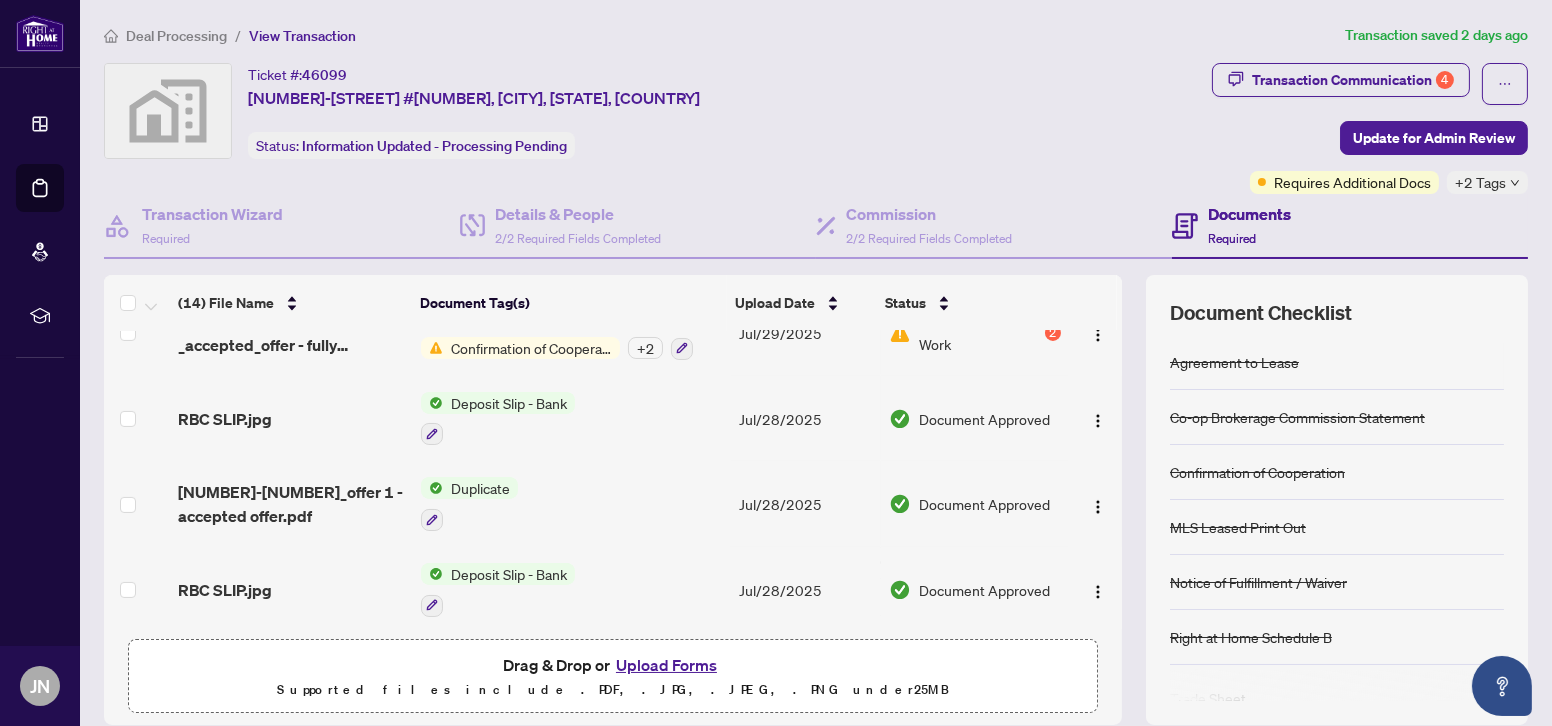 scroll, scrollTop: 784, scrollLeft: 0, axis: vertical 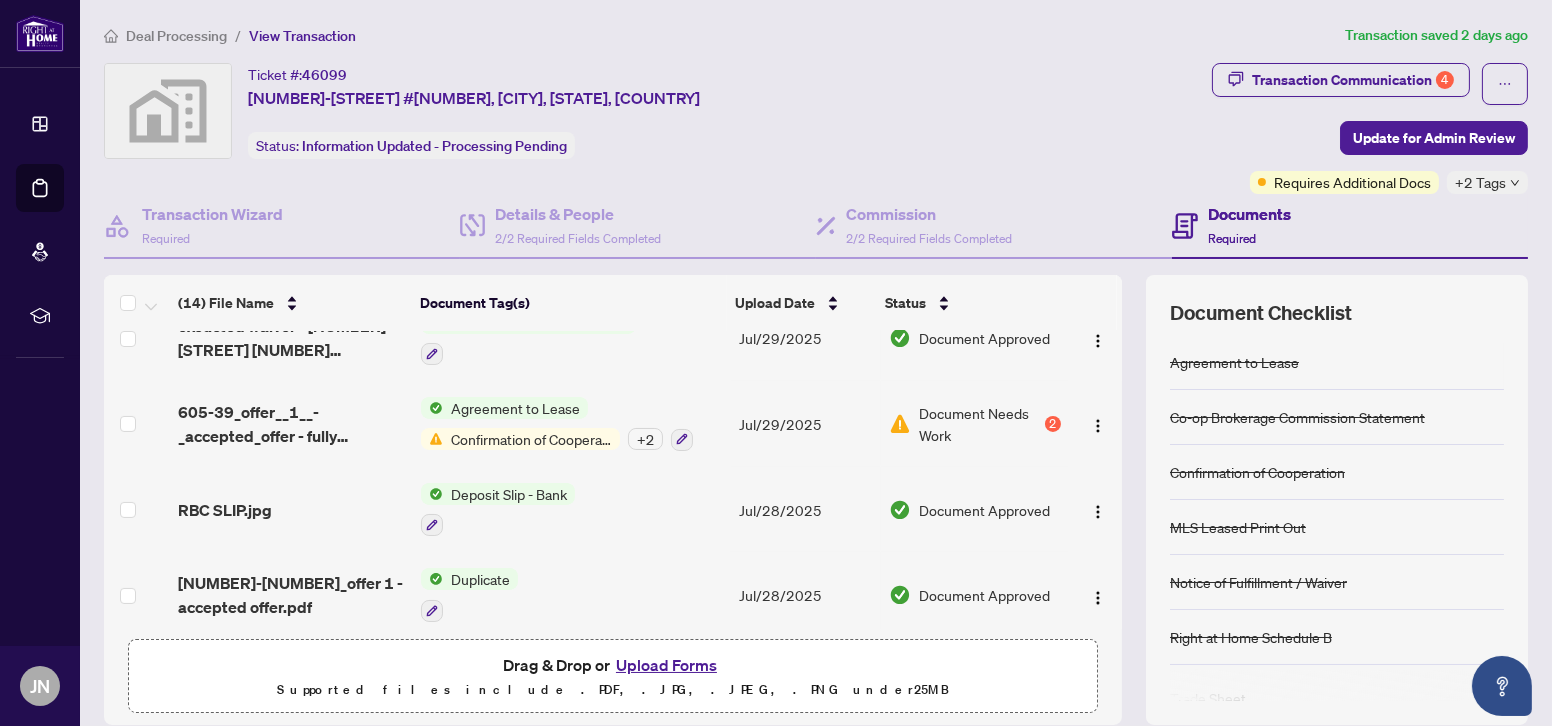 click on "Confirmation of Cooperation" at bounding box center (531, 439) 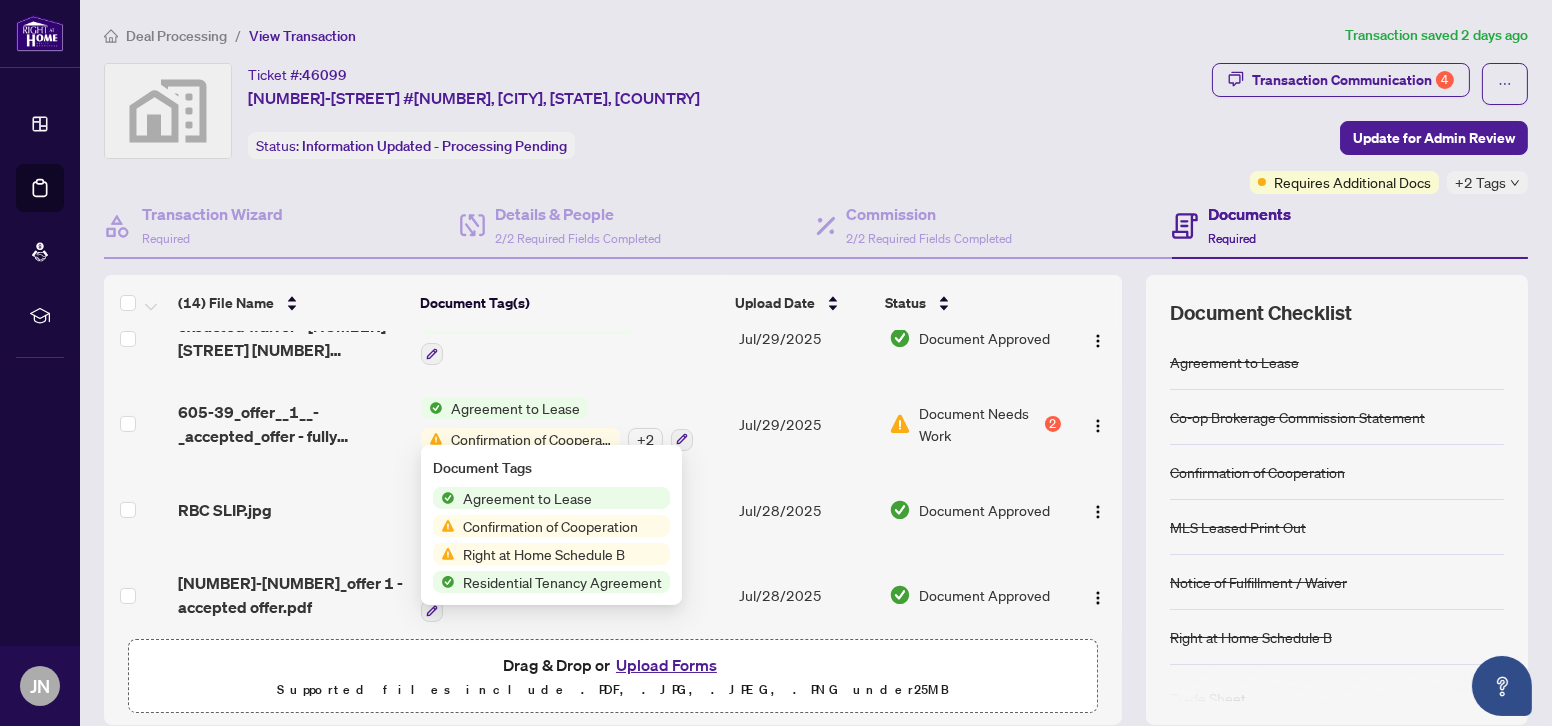 click on "Agreement to Lease Confirmation of Cooperation + 2" at bounding box center [572, 424] 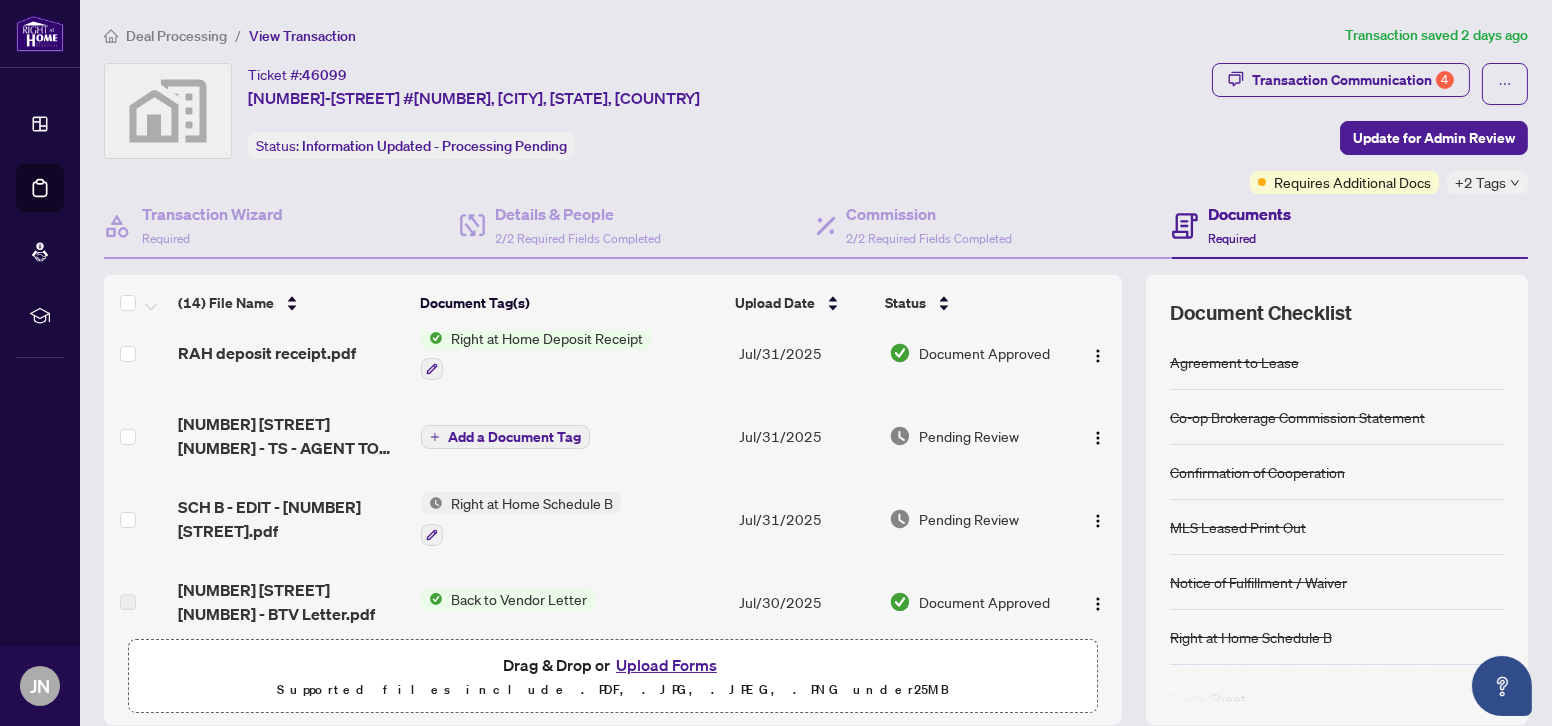 scroll, scrollTop: 454, scrollLeft: 0, axis: vertical 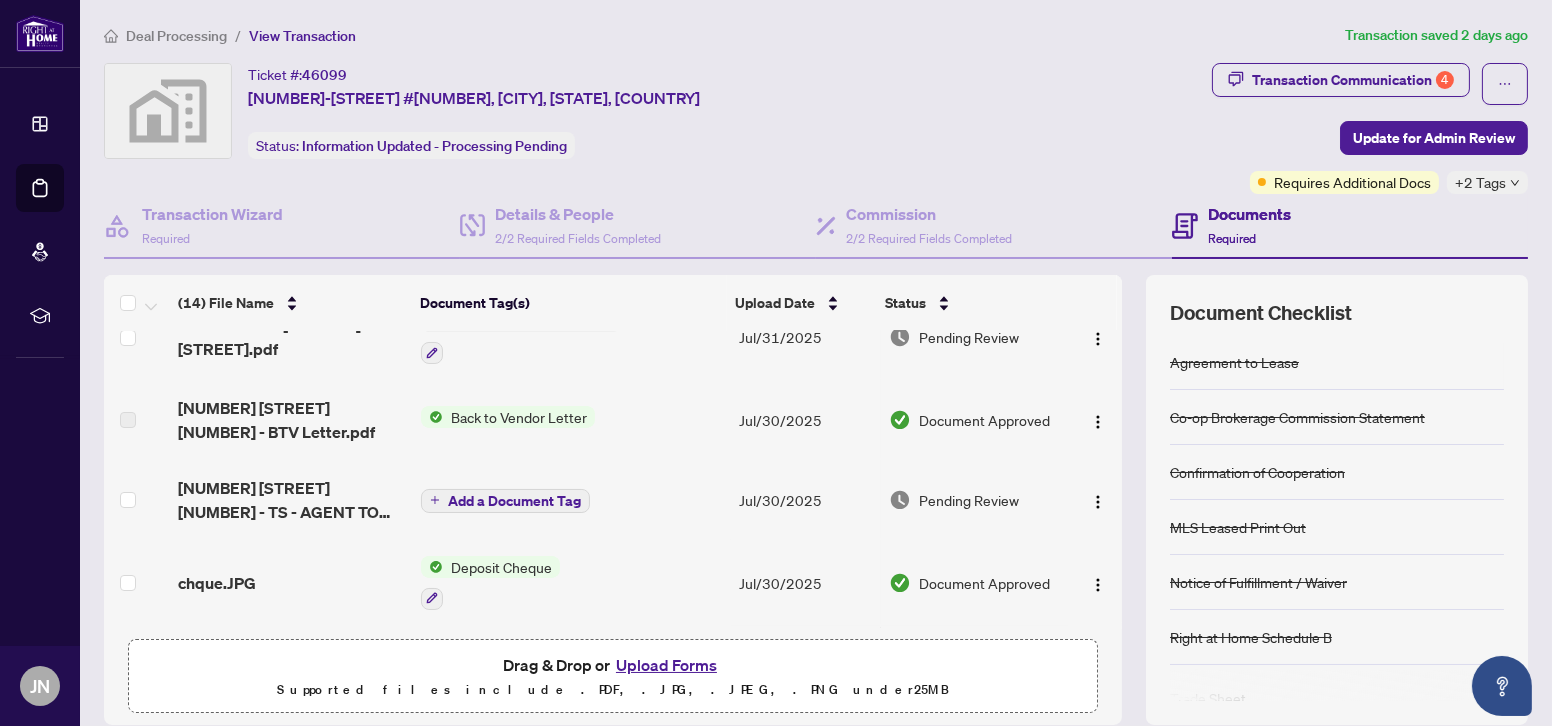 click on "Back to Vendor Letter" at bounding box center [519, 417] 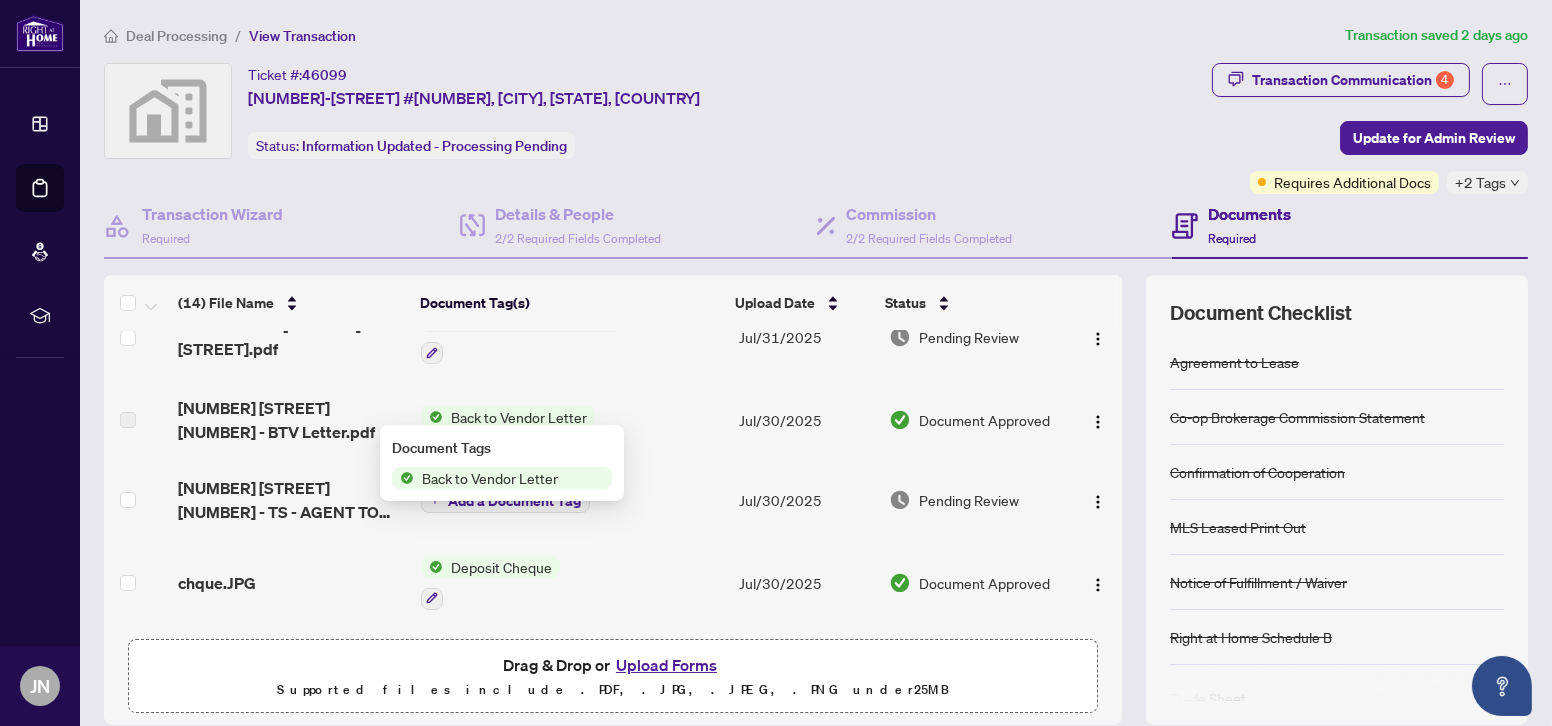 click on "Document Tags Back to Vendor Letter" at bounding box center [502, 463] 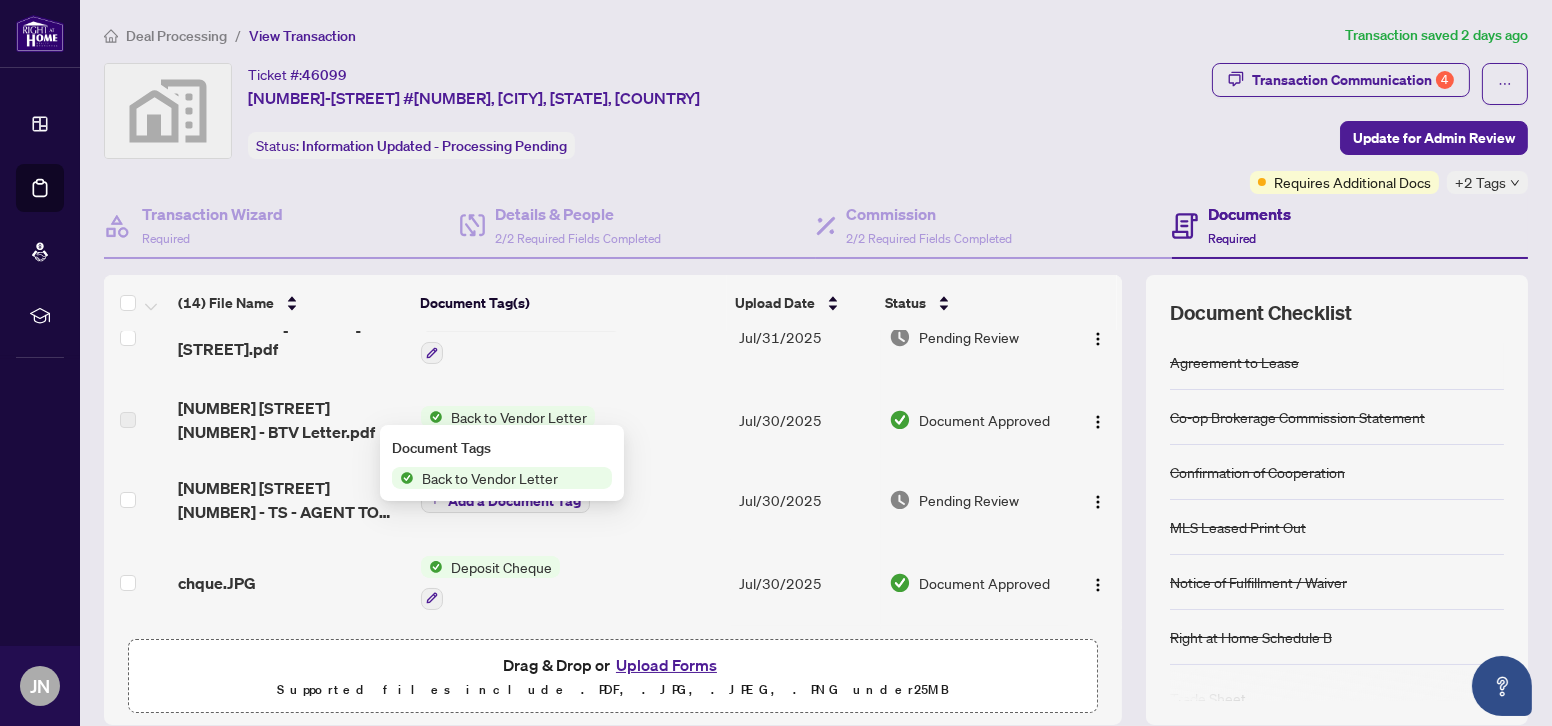 click on "Document Tags Back to Vendor Letter" at bounding box center [502, 463] 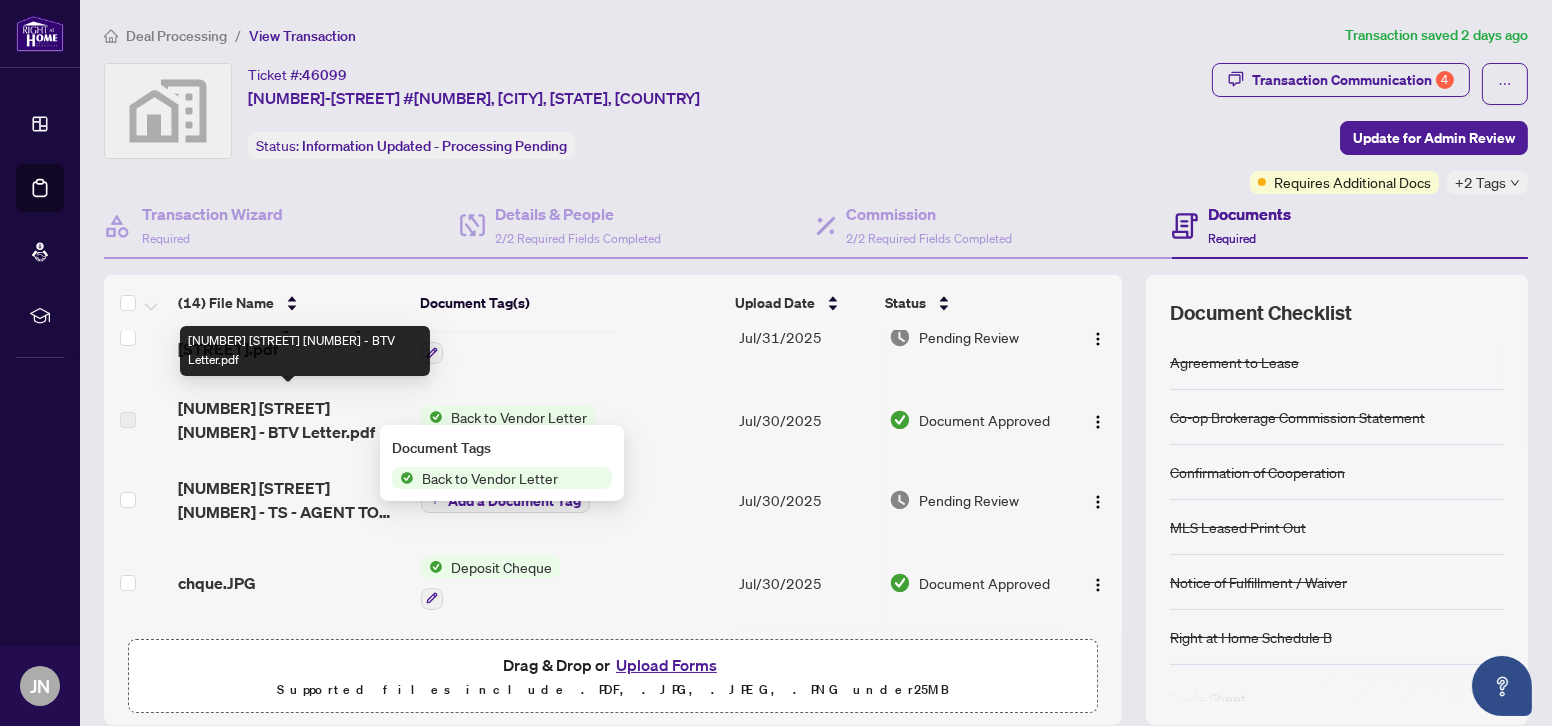 click on "39 Galleria Pkwy 605 - BTV Letter.pdf" at bounding box center (291, 420) 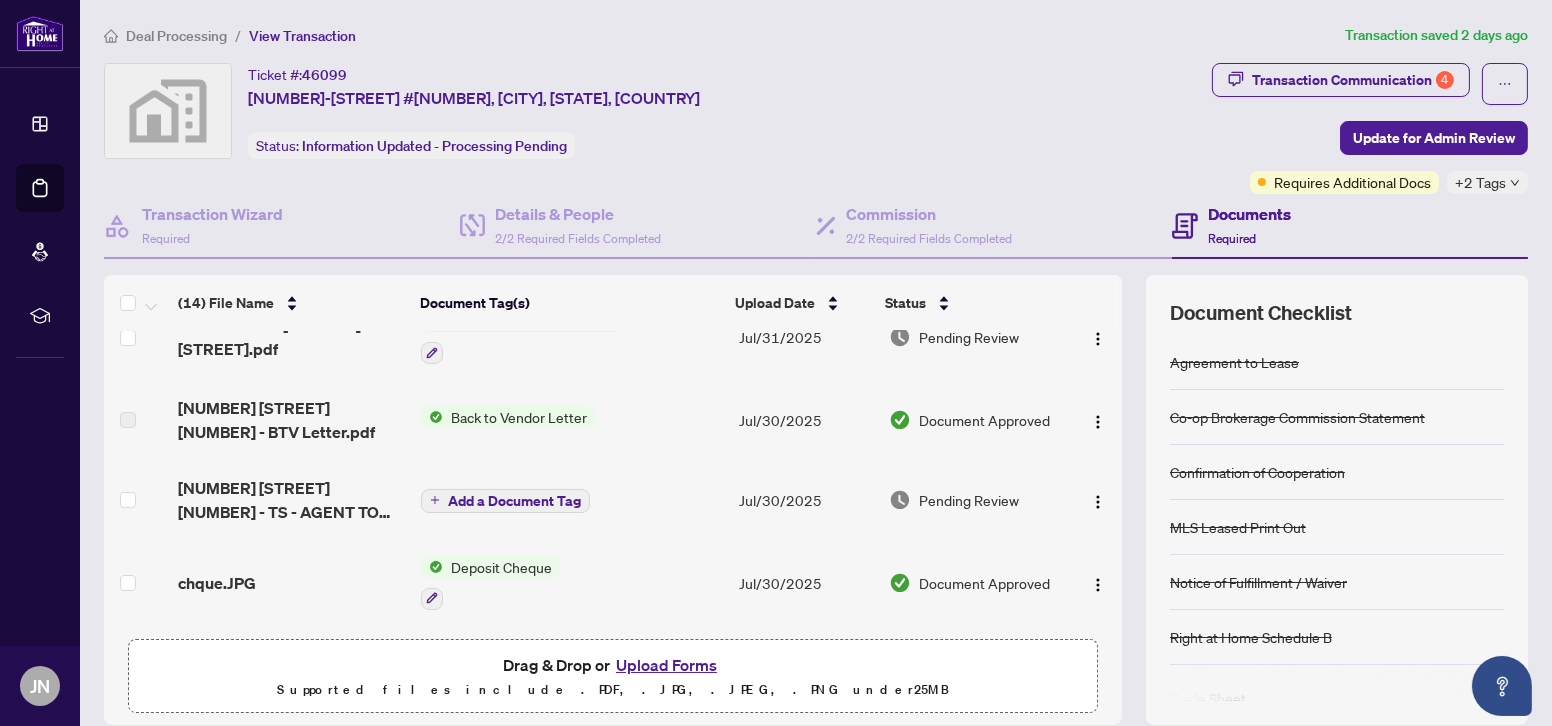 click on "Document Approved" at bounding box center (984, 420) 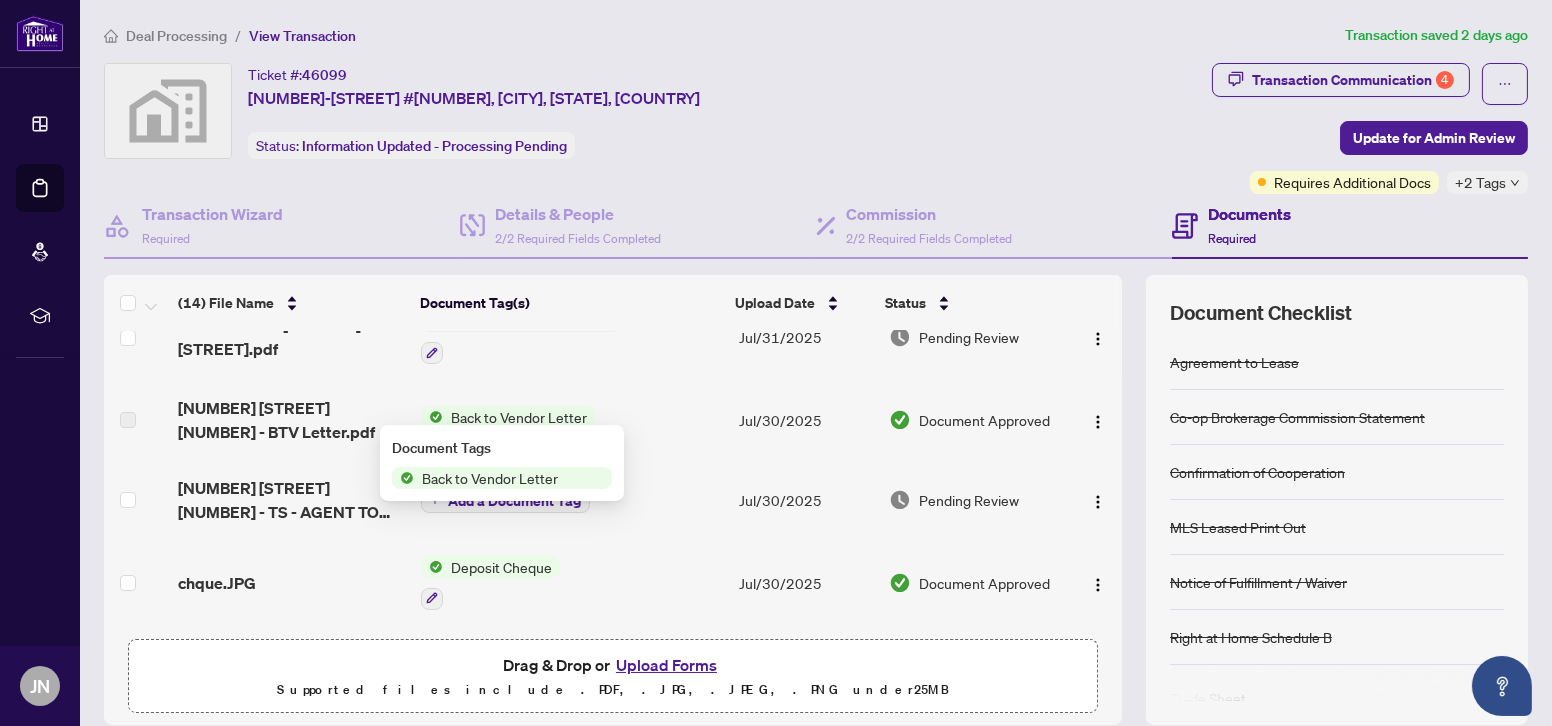 click on "Back to Vendor Letter" at bounding box center (490, 478) 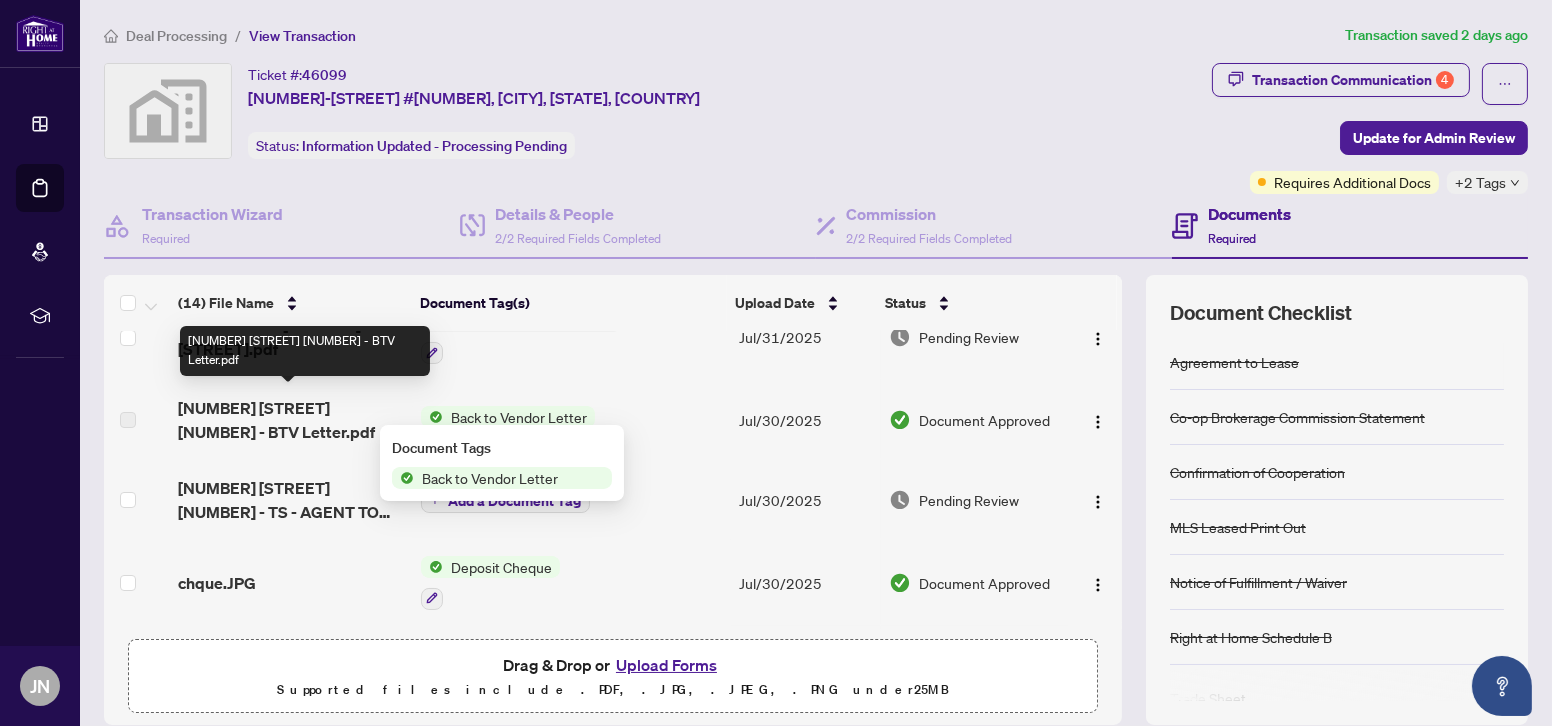 click on "39 Galleria Pkwy 605 - BTV Letter.pdf" at bounding box center (291, 420) 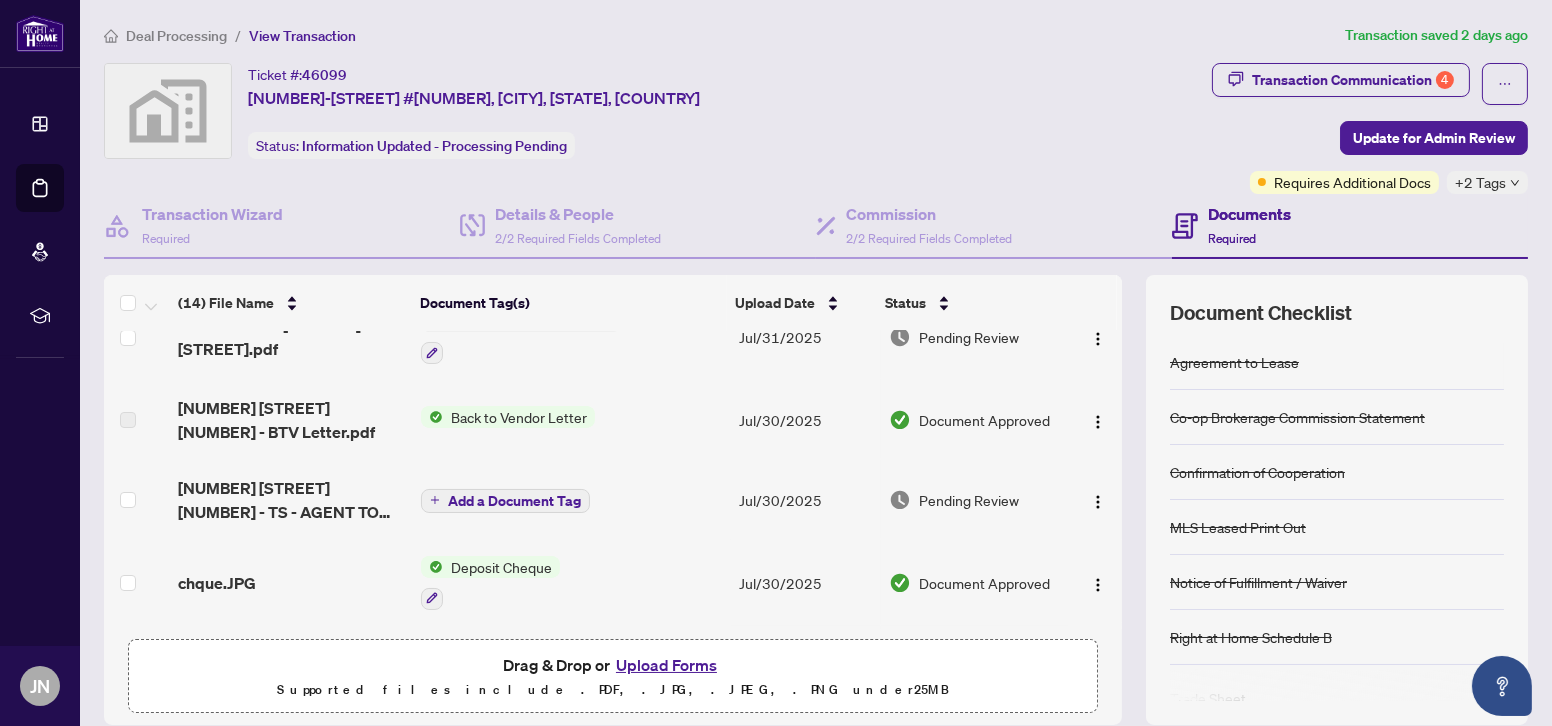 click on "39 Galleria Pkwy 605 - BTV Letter.pdf" at bounding box center (291, 420) 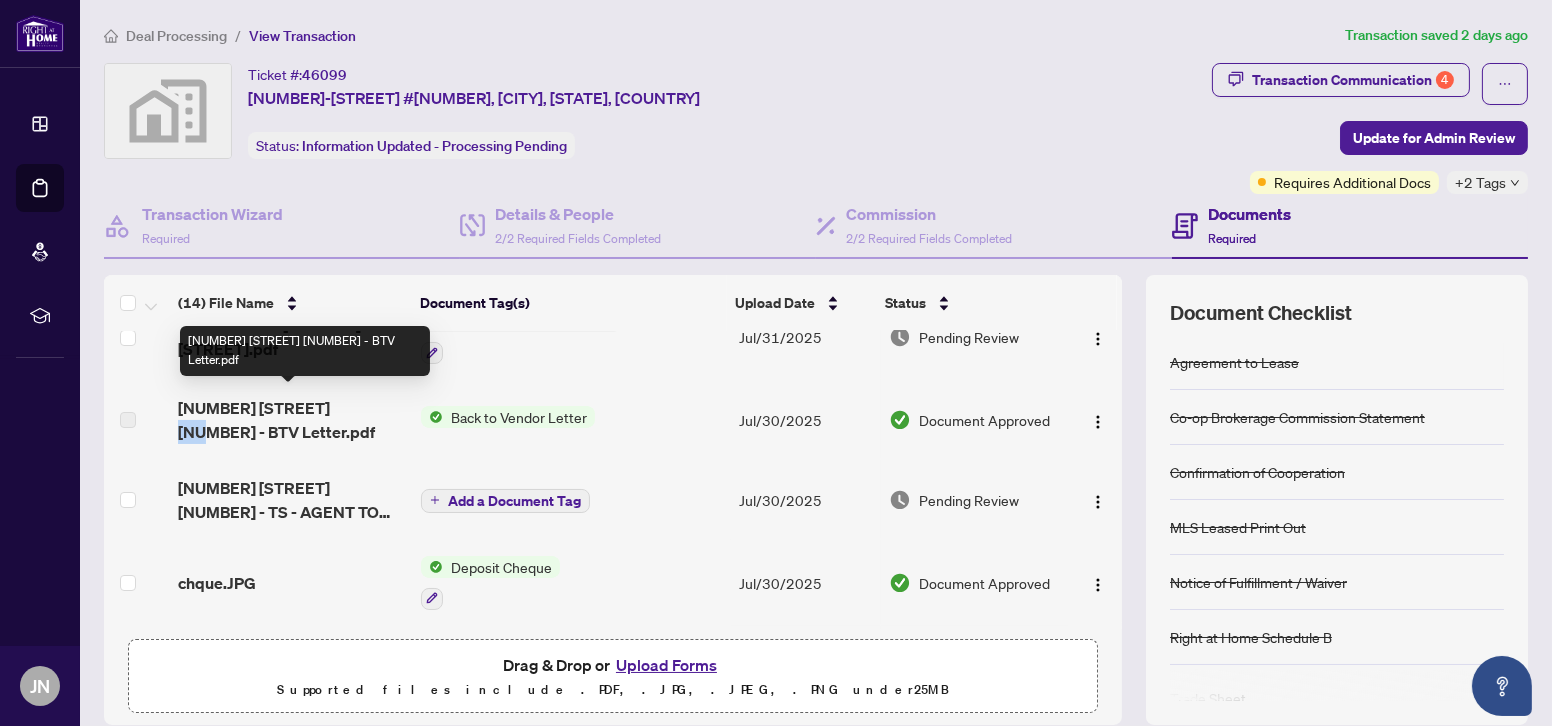 click on "39 Galleria Pkwy 605 - BTV Letter.pdf" at bounding box center (291, 420) 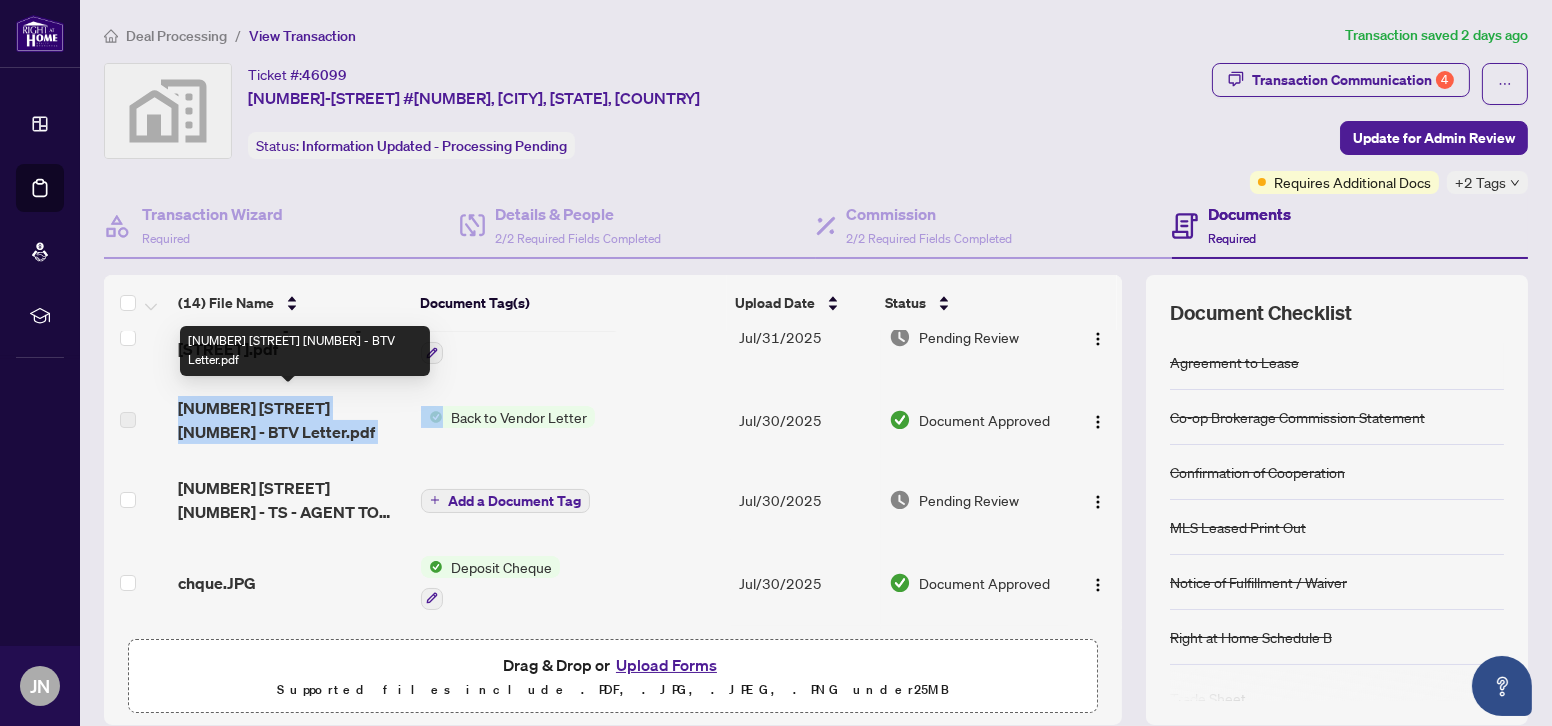 click on "39 Galleria Pkwy 605 - BTV Letter.pdf" at bounding box center (291, 420) 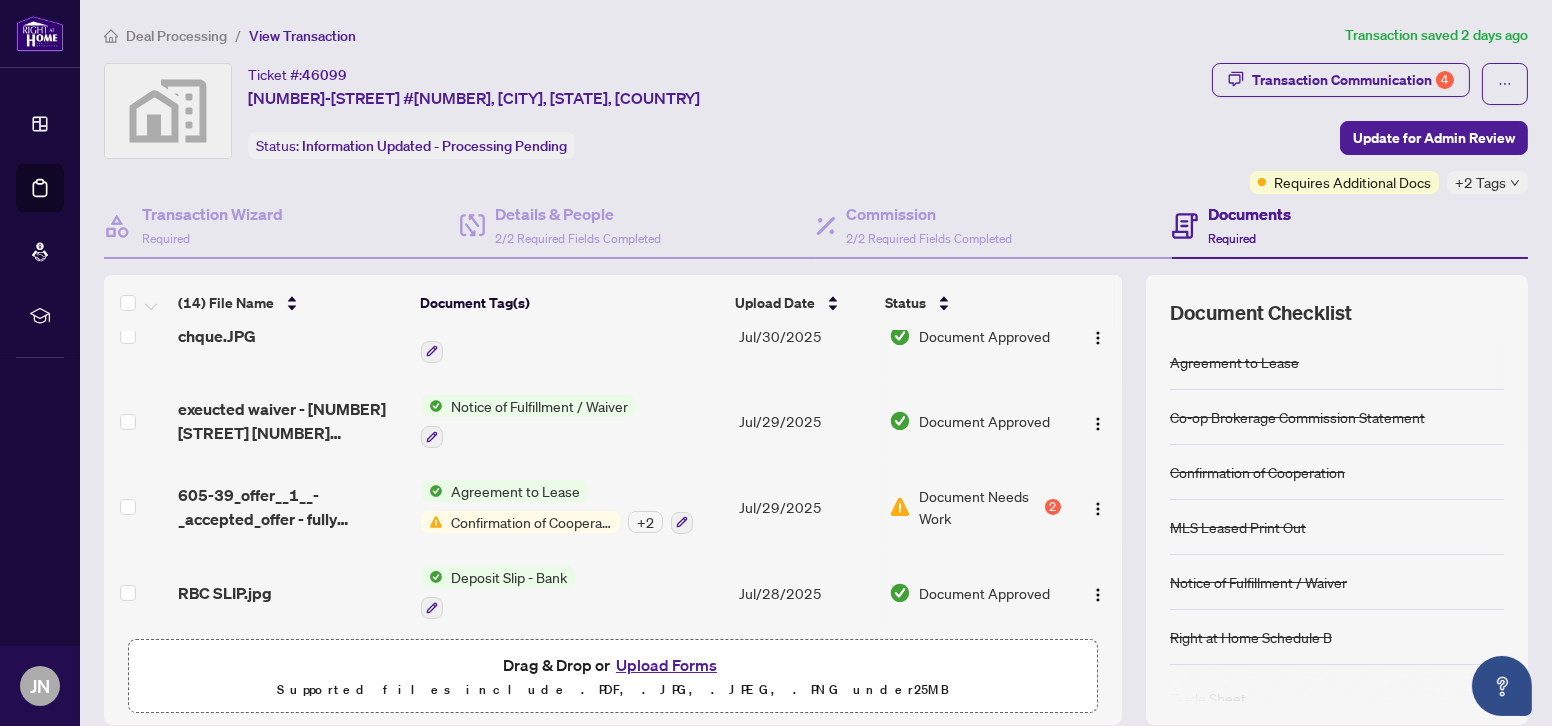 scroll, scrollTop: 727, scrollLeft: 0, axis: vertical 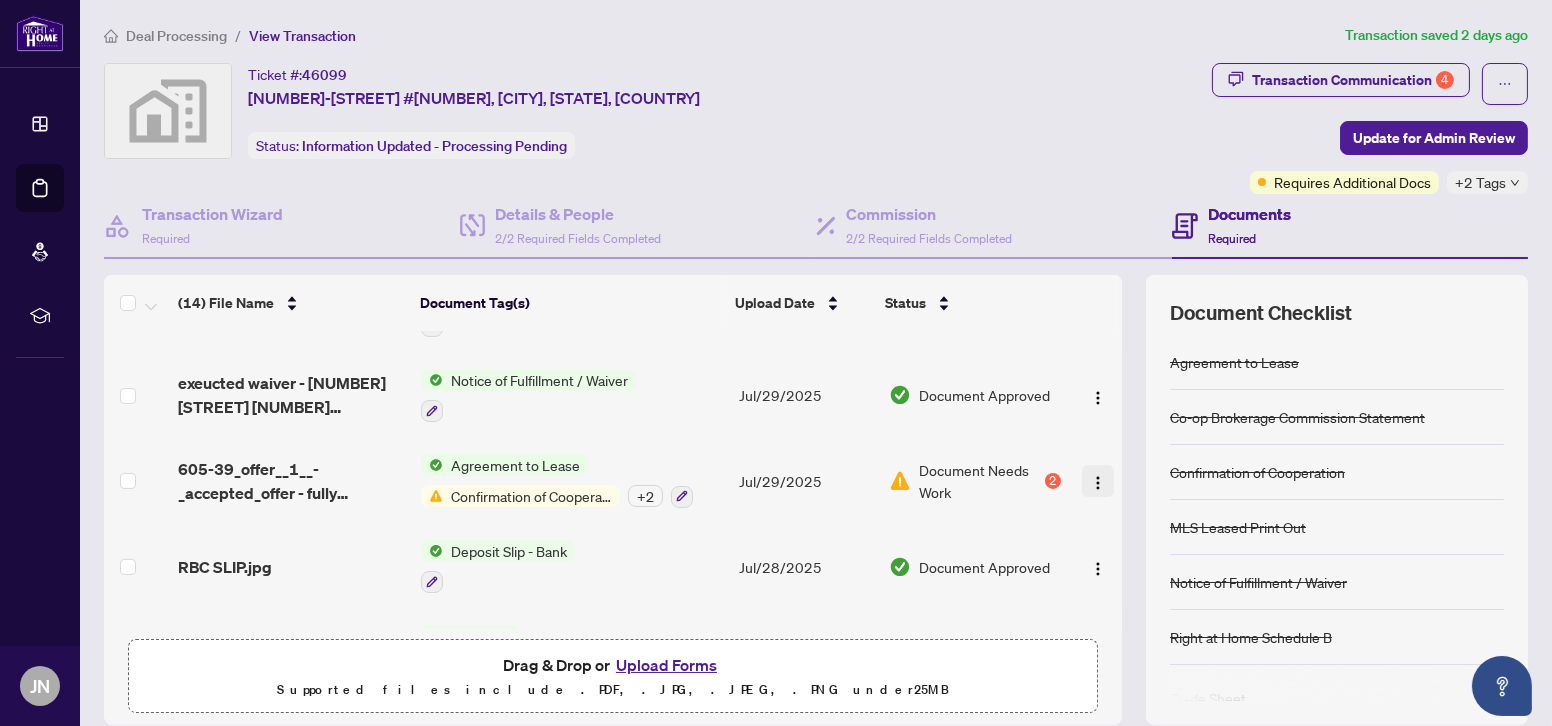 click at bounding box center (1098, 481) 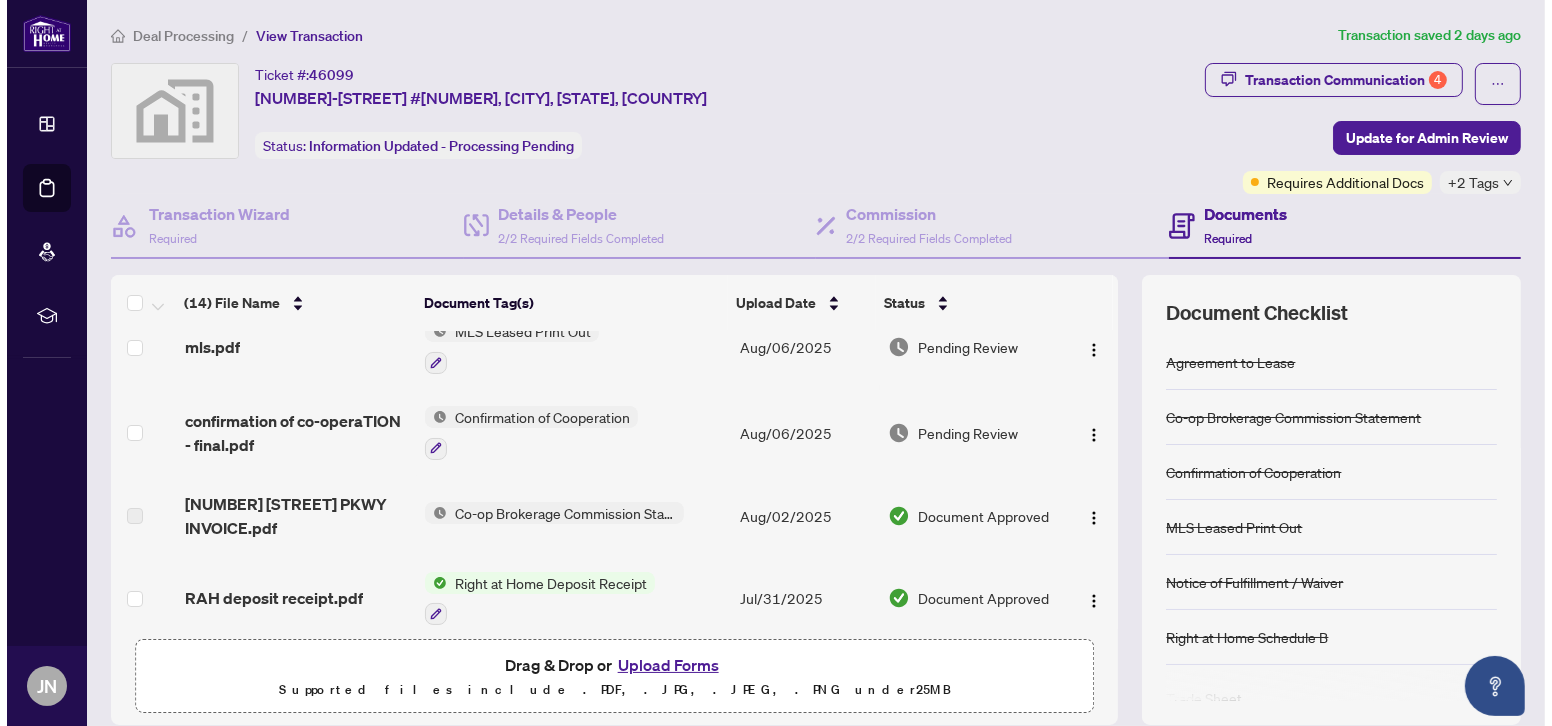 scroll, scrollTop: 0, scrollLeft: 0, axis: both 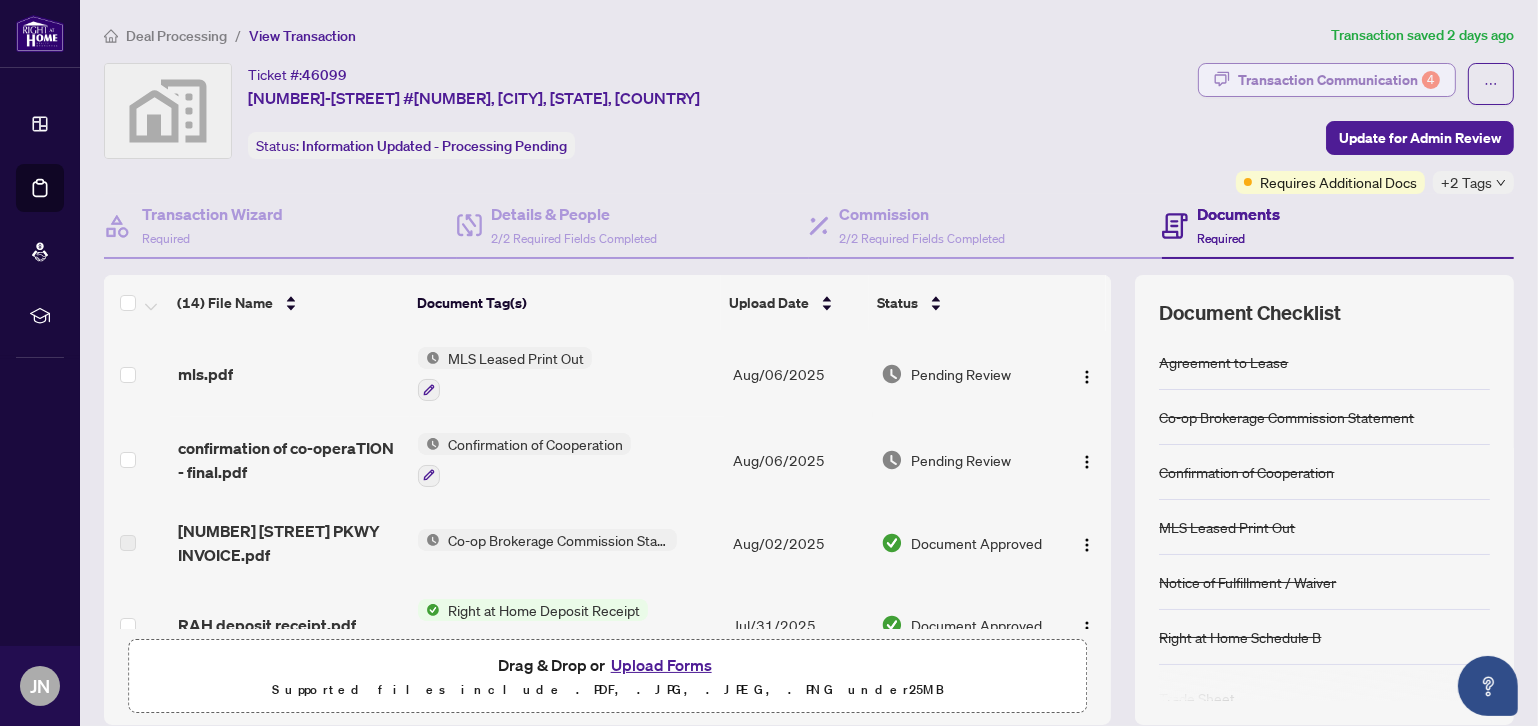 click on "Transaction Communication 4" at bounding box center [1339, 80] 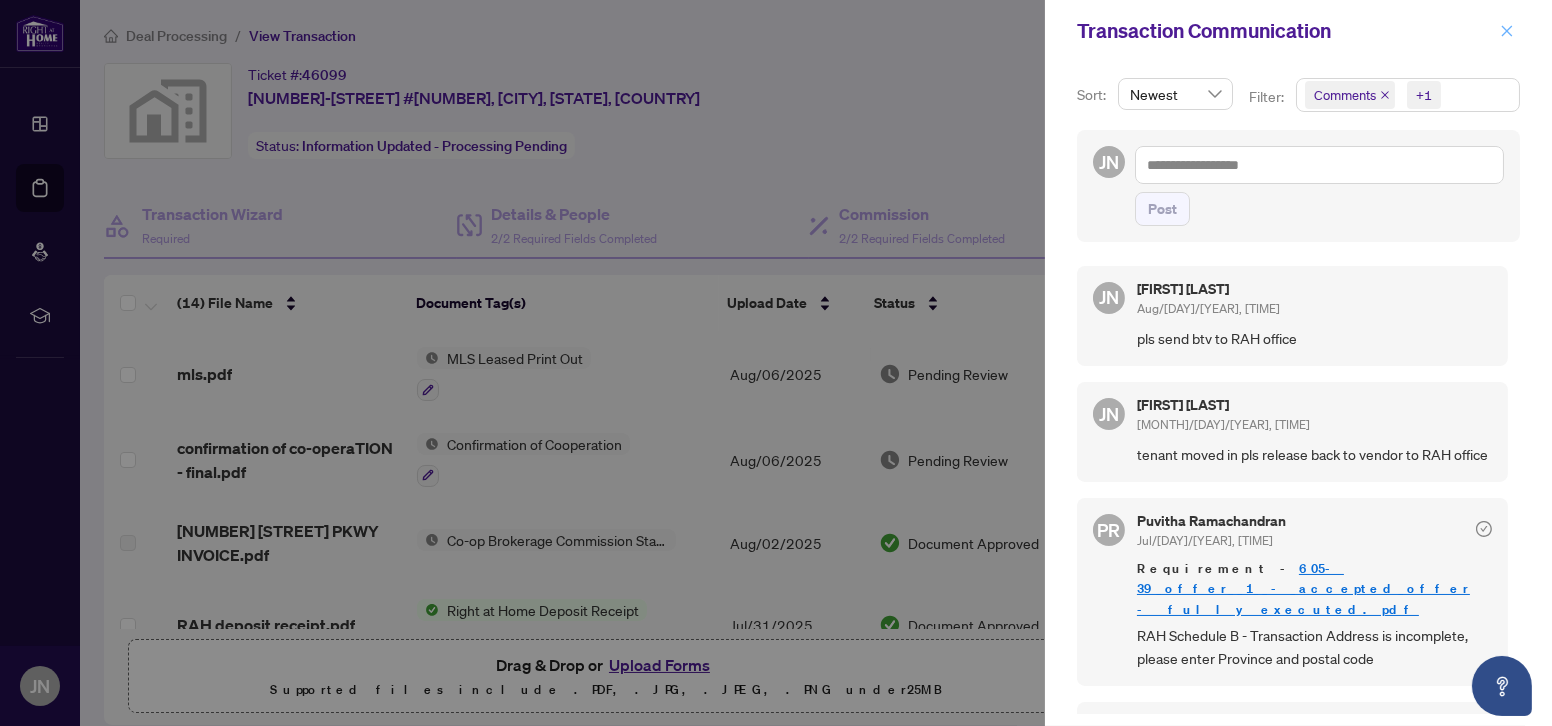 click at bounding box center (1507, 31) 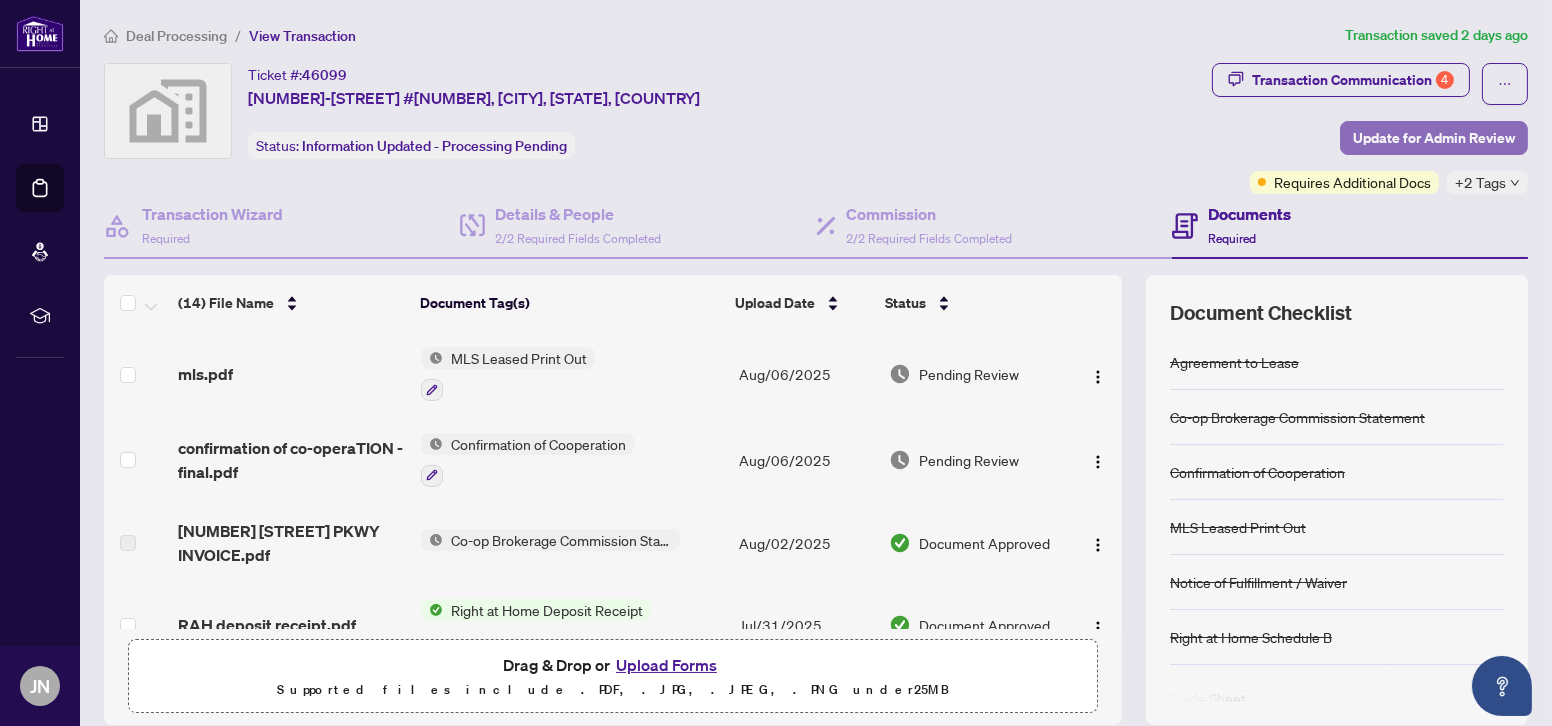 click on "Update for Admin Review" at bounding box center [1434, 138] 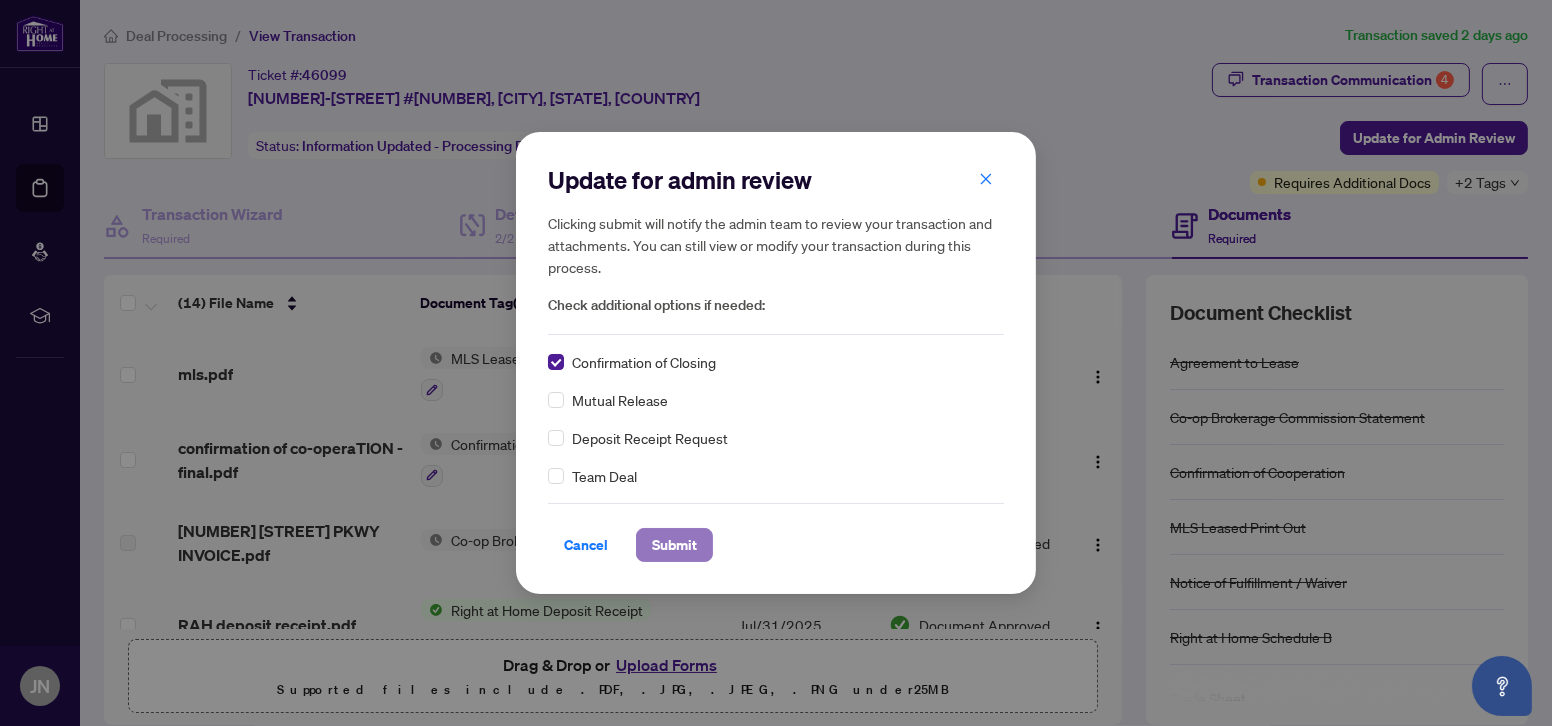 click on "Submit" at bounding box center [674, 545] 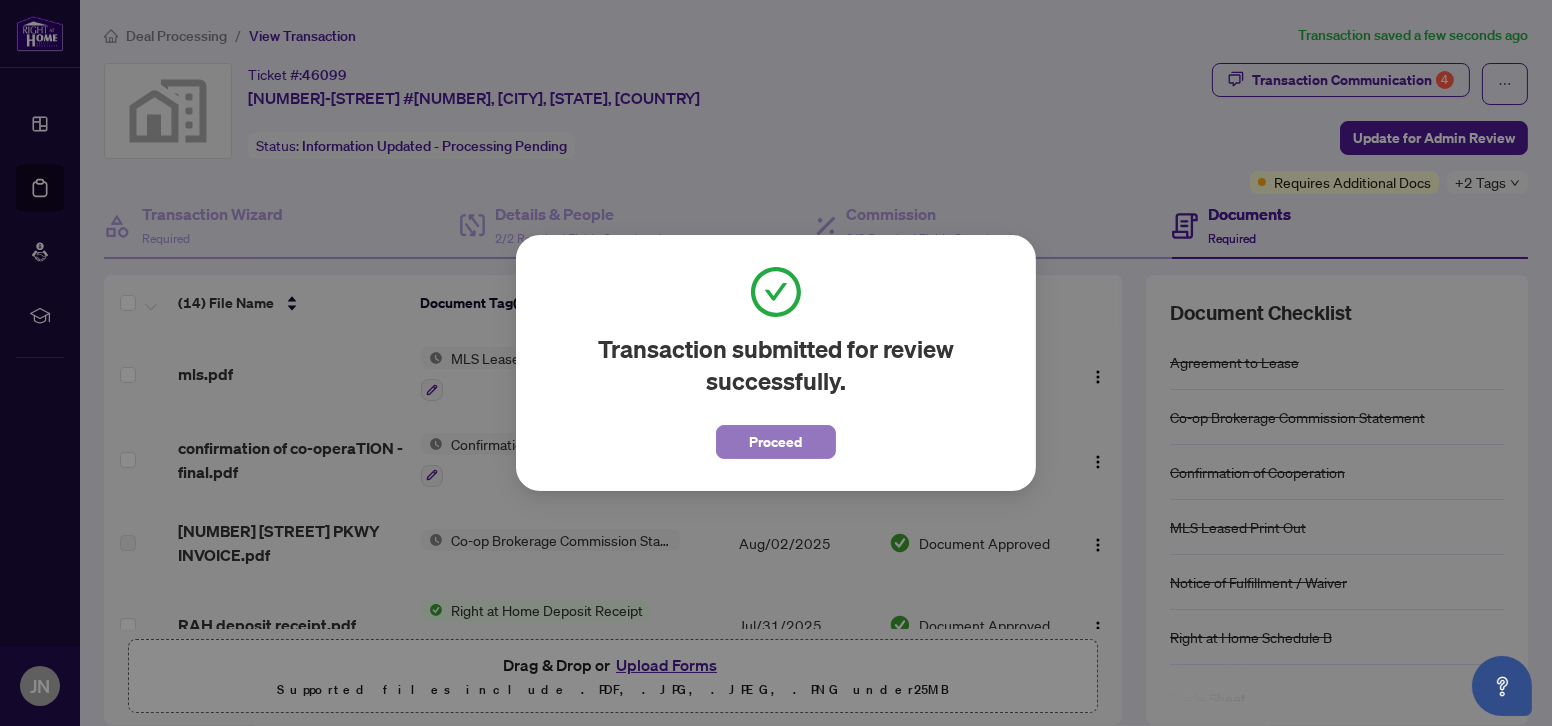 click on "Proceed" at bounding box center (776, 442) 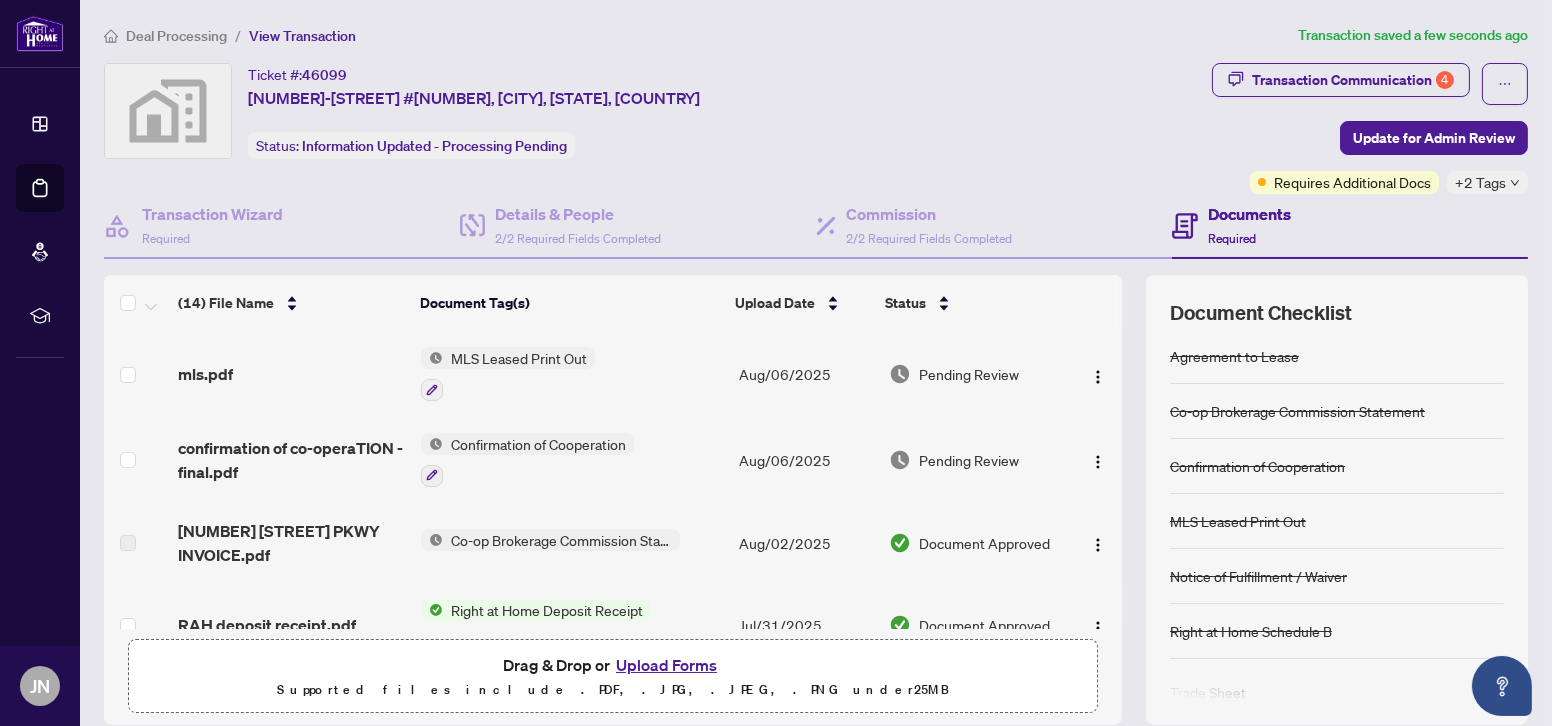 scroll, scrollTop: 0, scrollLeft: 0, axis: both 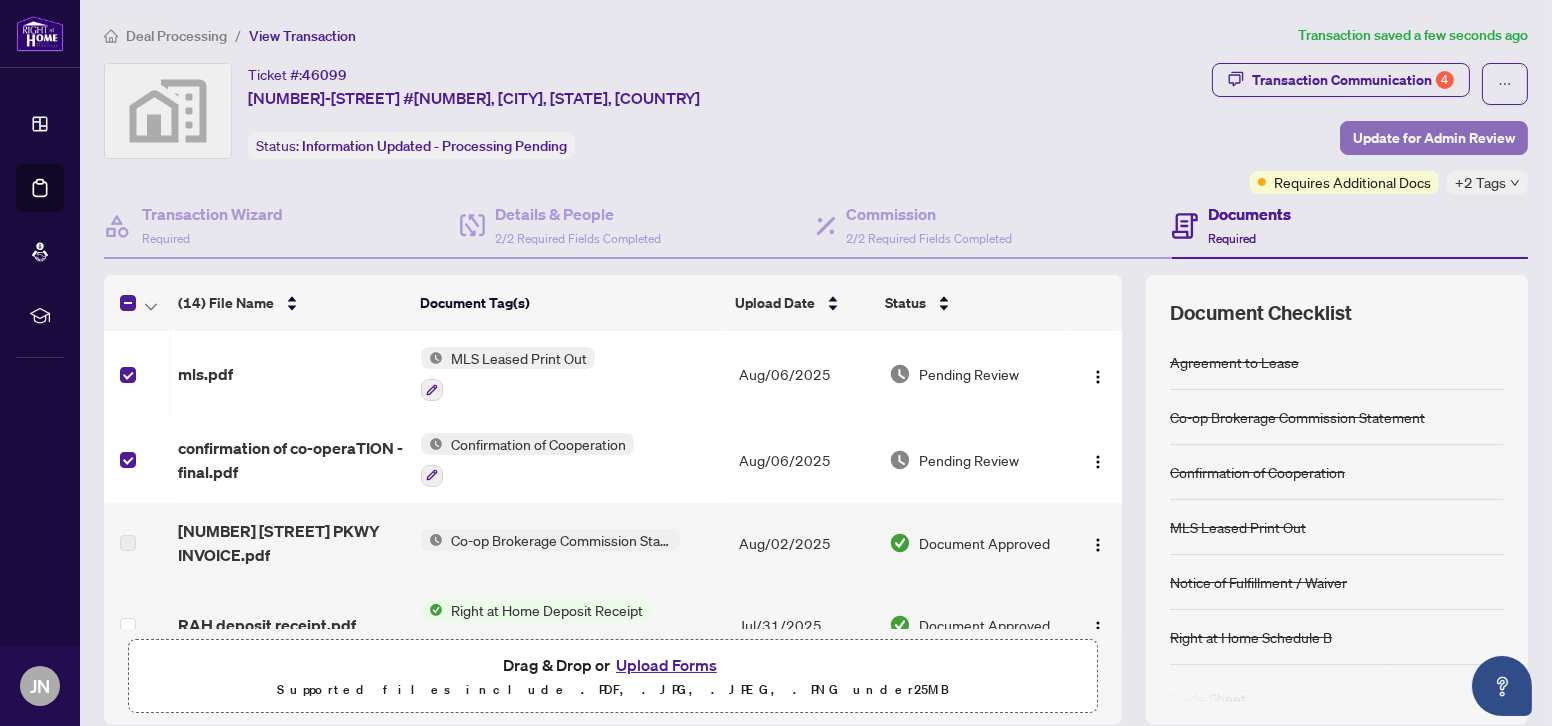click on "Update for Admin Review" at bounding box center [1434, 138] 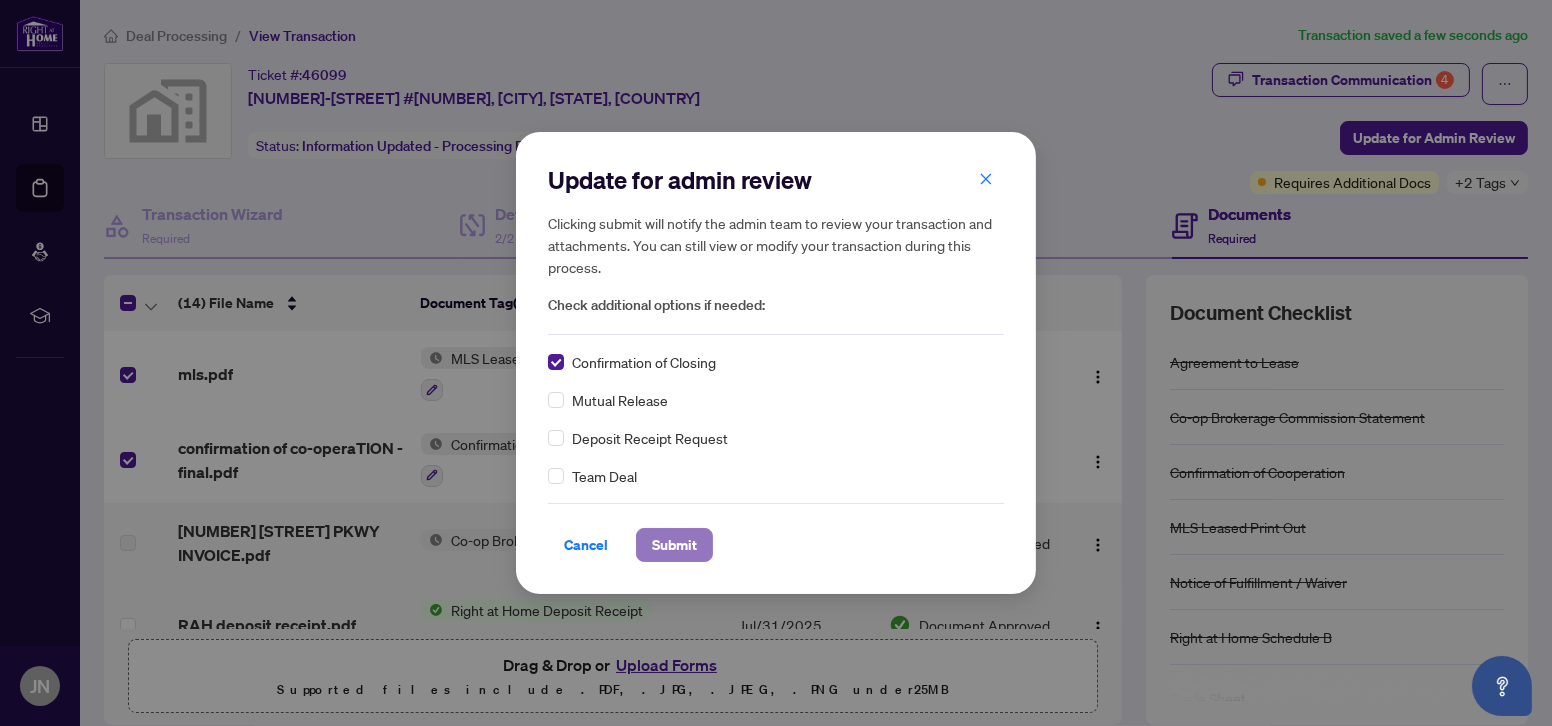 click on "Submit" at bounding box center [674, 545] 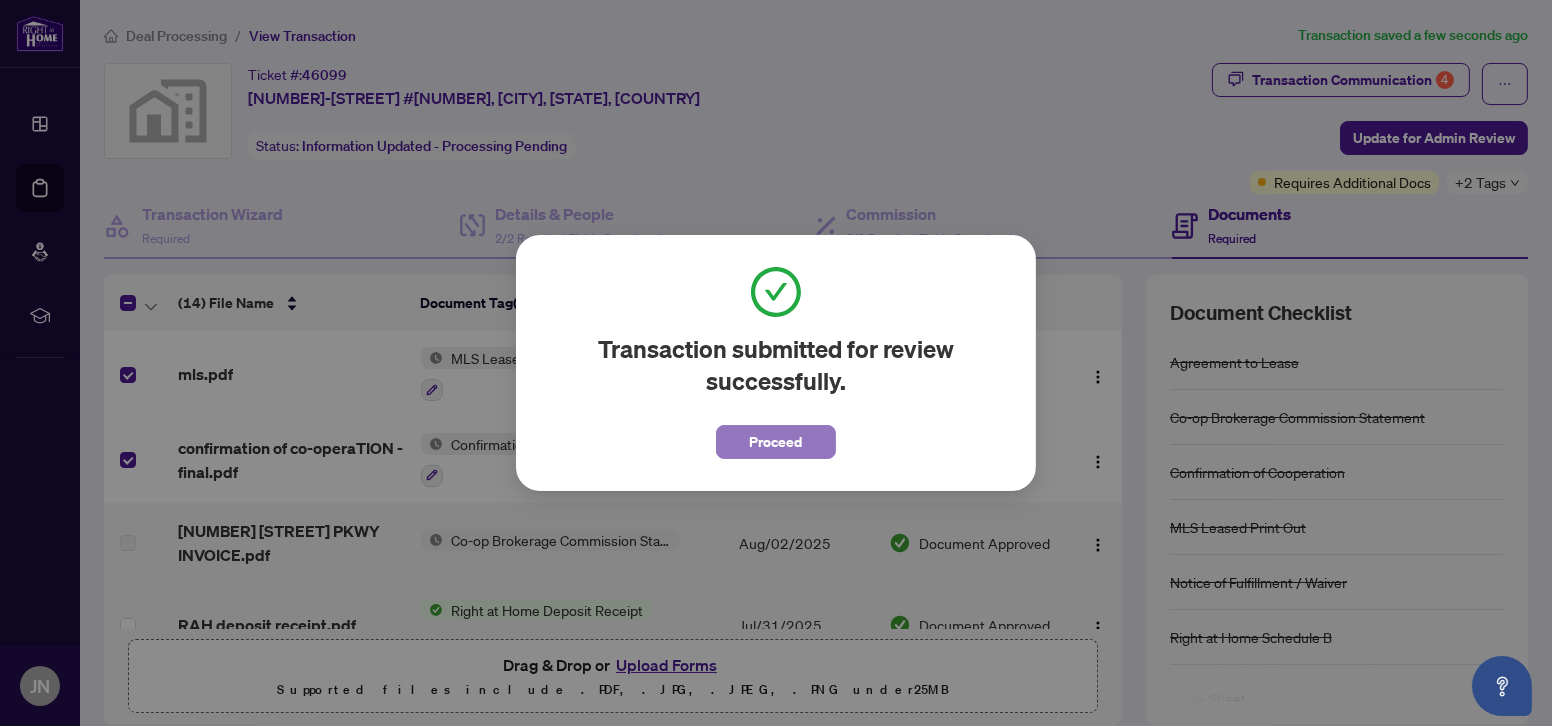 click on "Proceed" at bounding box center (776, 442) 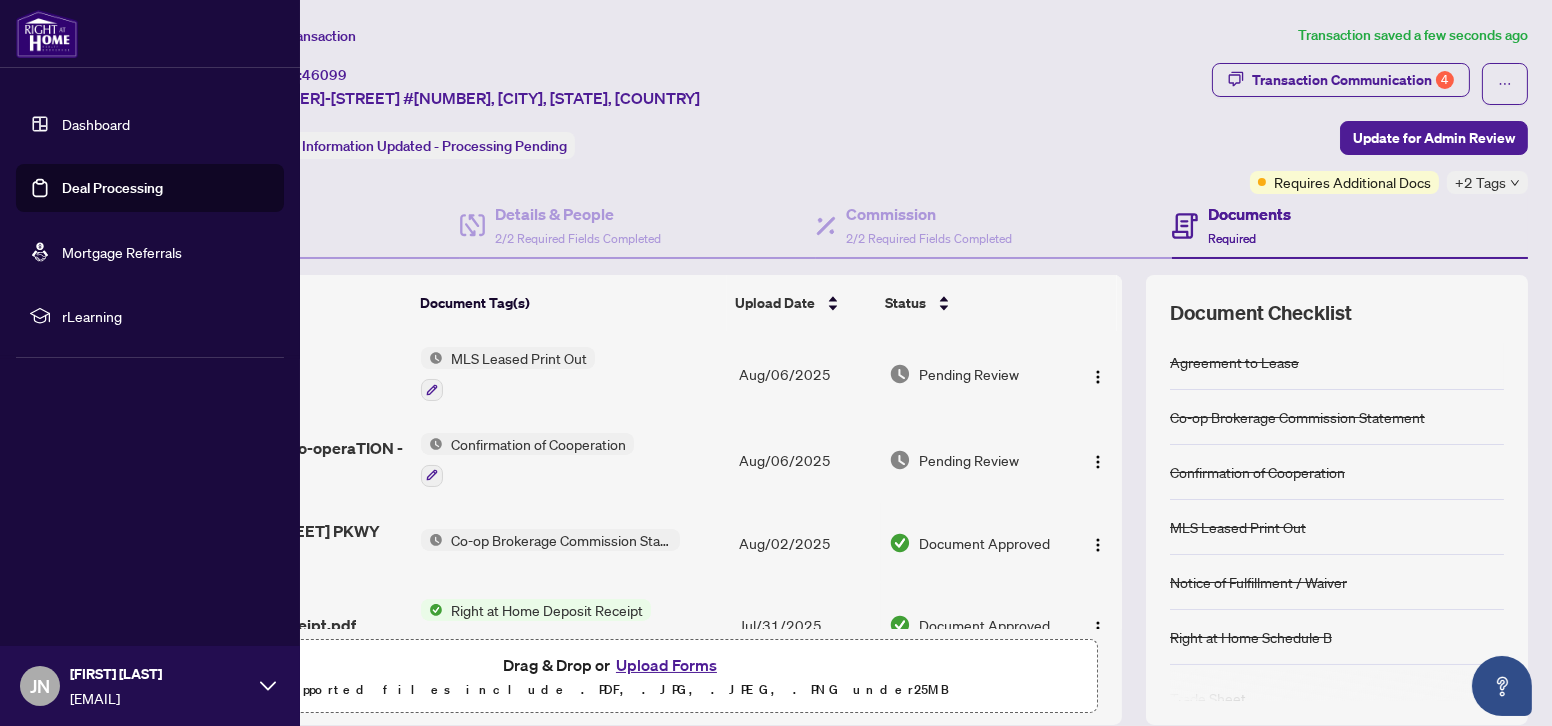 click on "Deal Processing" at bounding box center (112, 188) 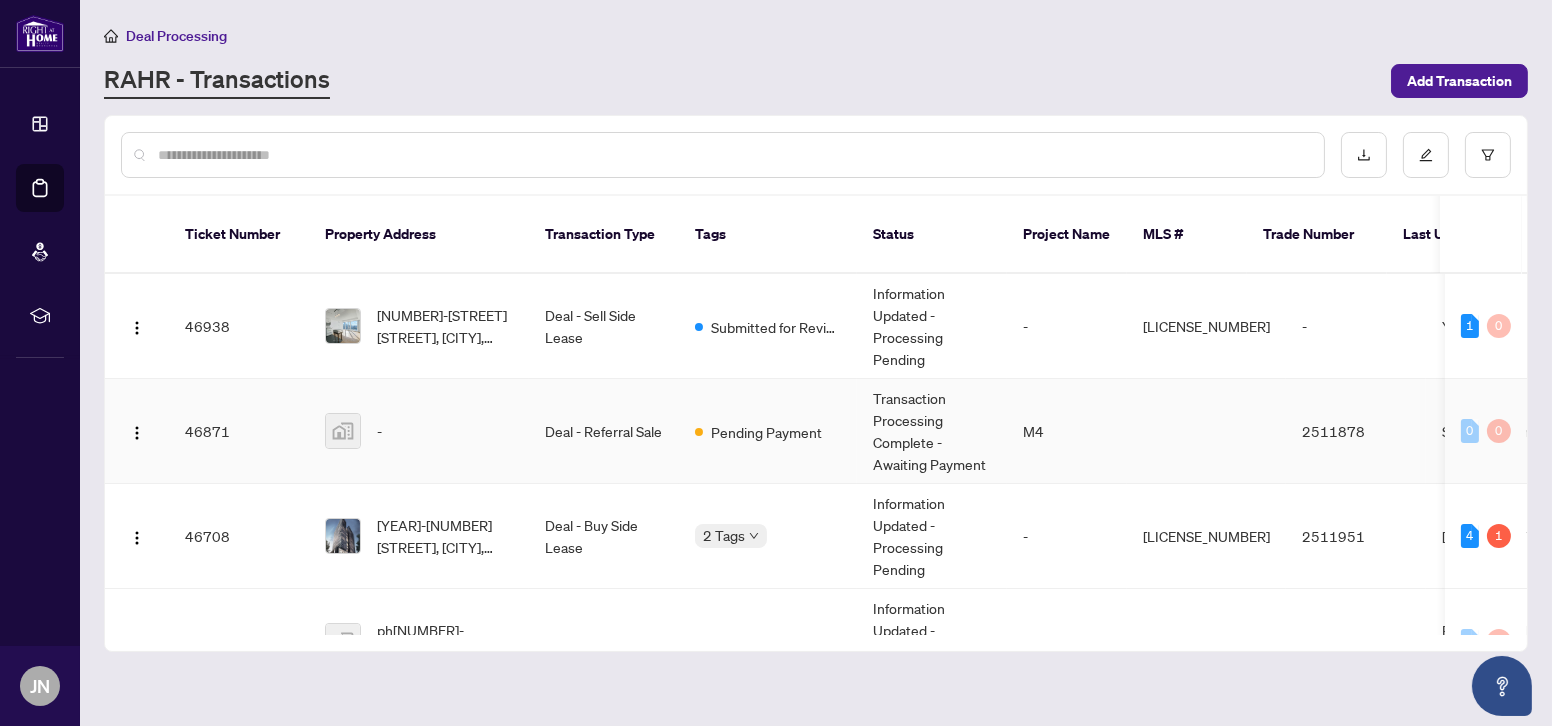 scroll, scrollTop: 90, scrollLeft: 0, axis: vertical 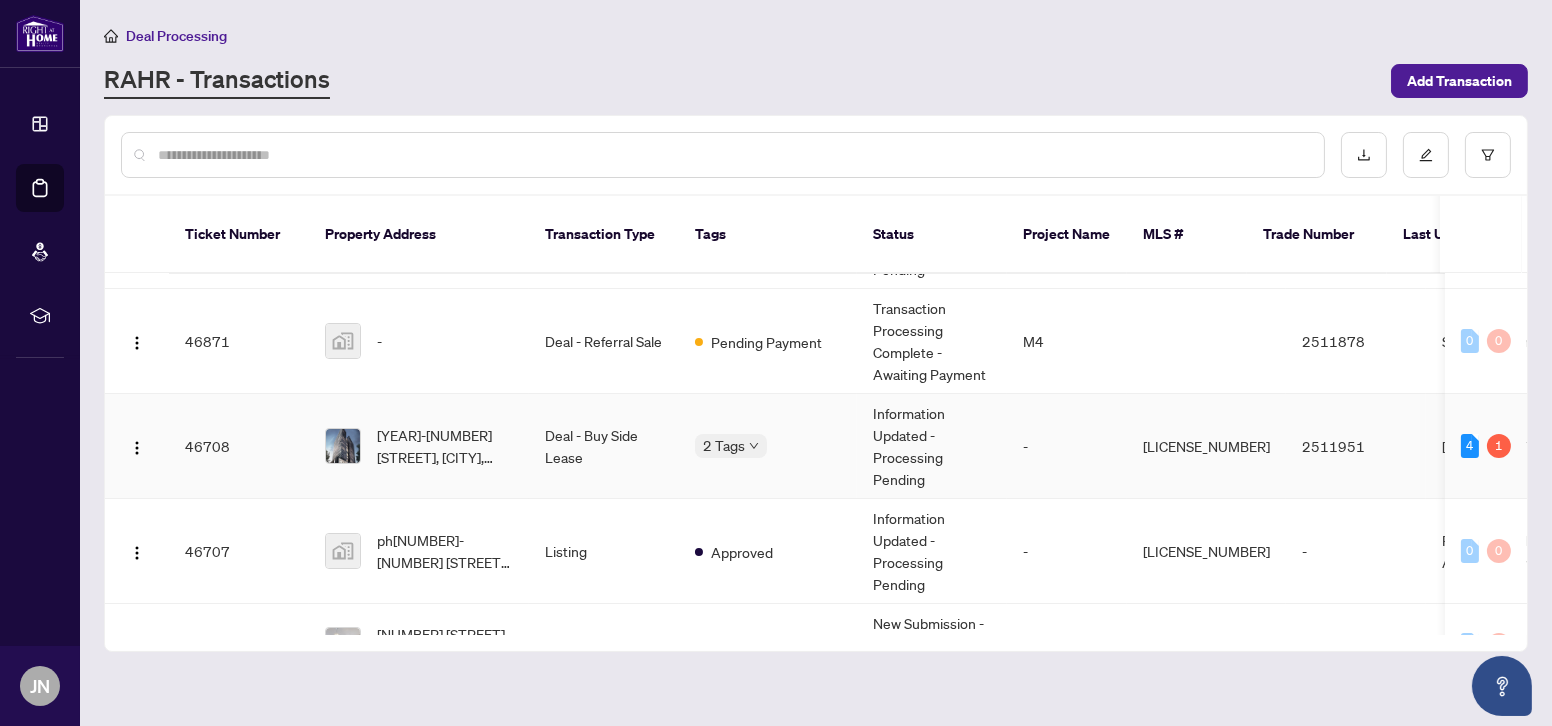 click on "Deal - Buy Side Lease" at bounding box center (604, 446) 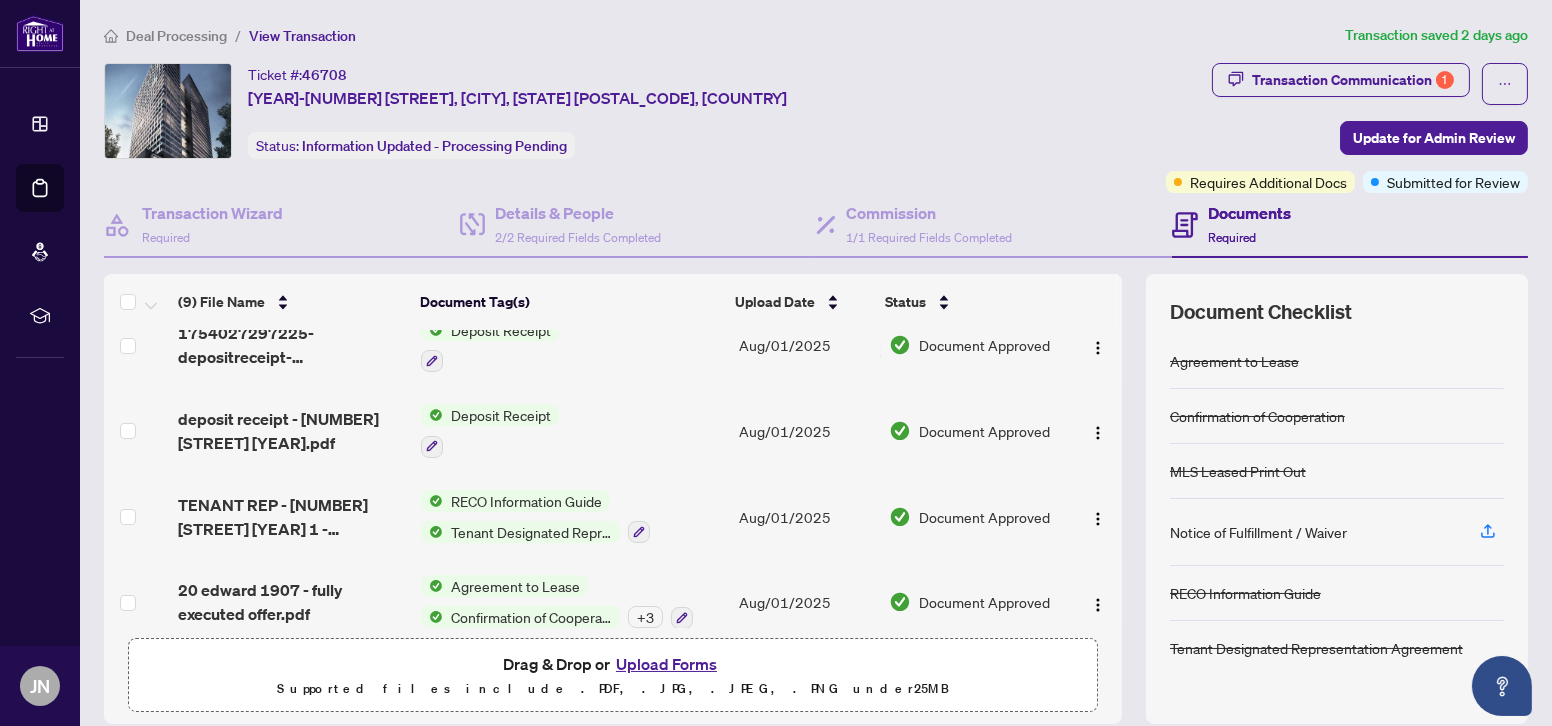 scroll, scrollTop: 470, scrollLeft: 0, axis: vertical 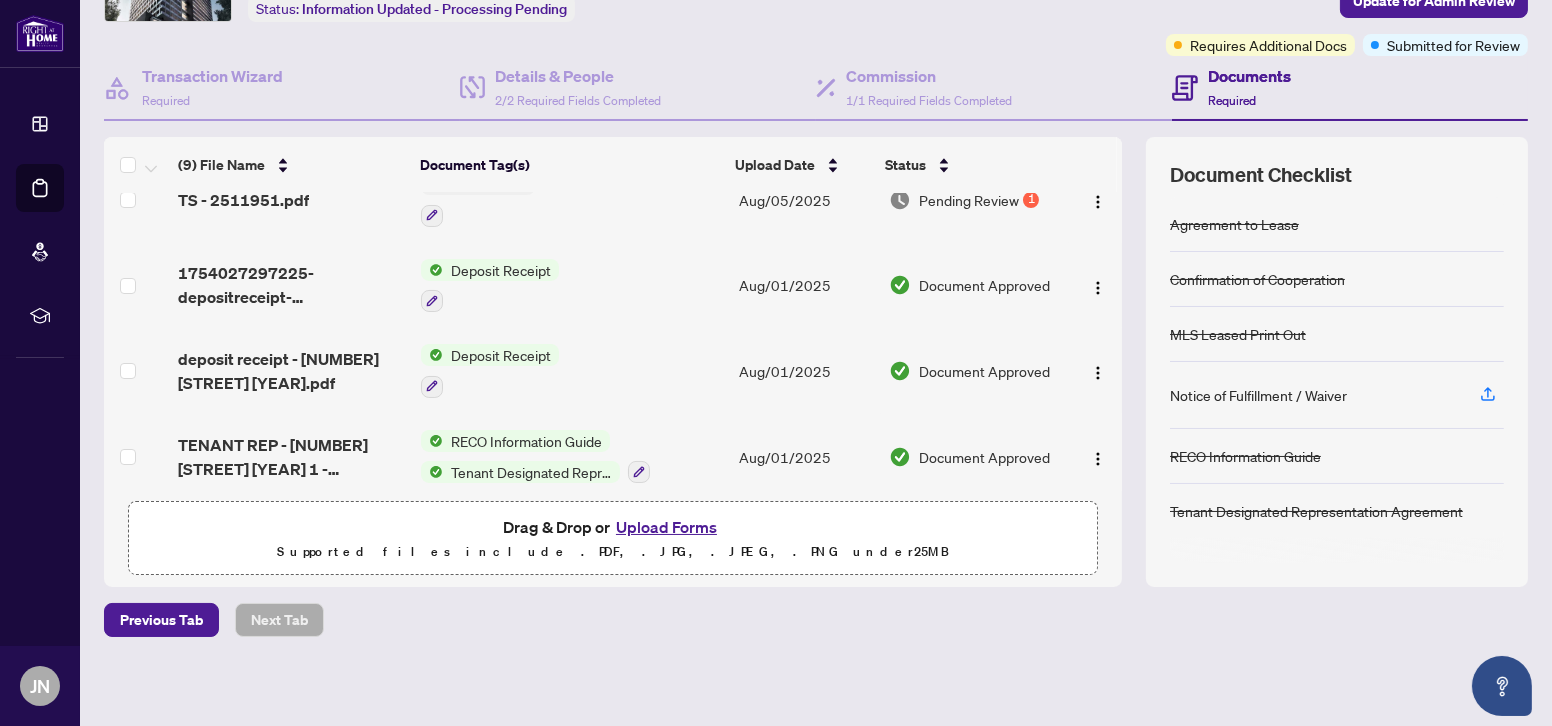 click on "Upload Forms" at bounding box center (666, 527) 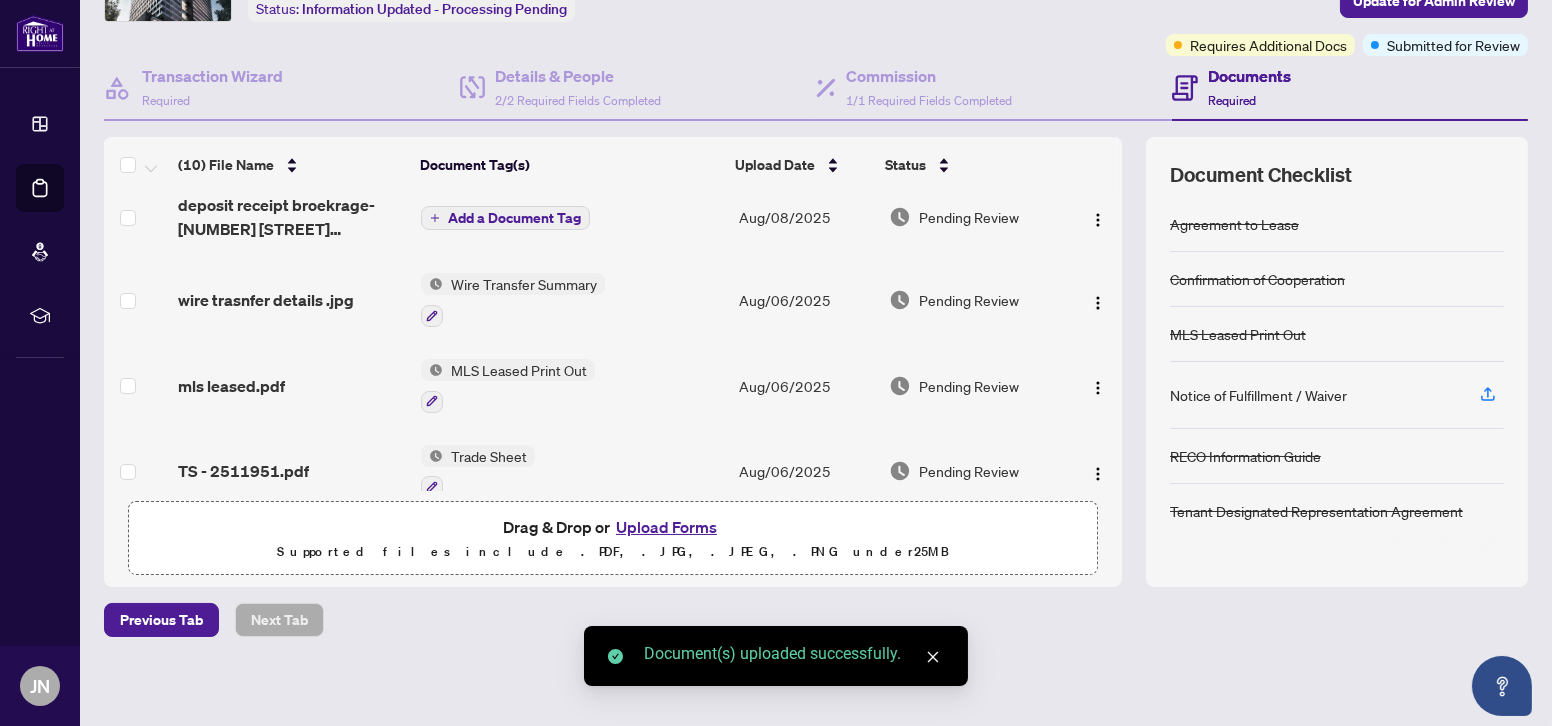 scroll, scrollTop: 0, scrollLeft: 0, axis: both 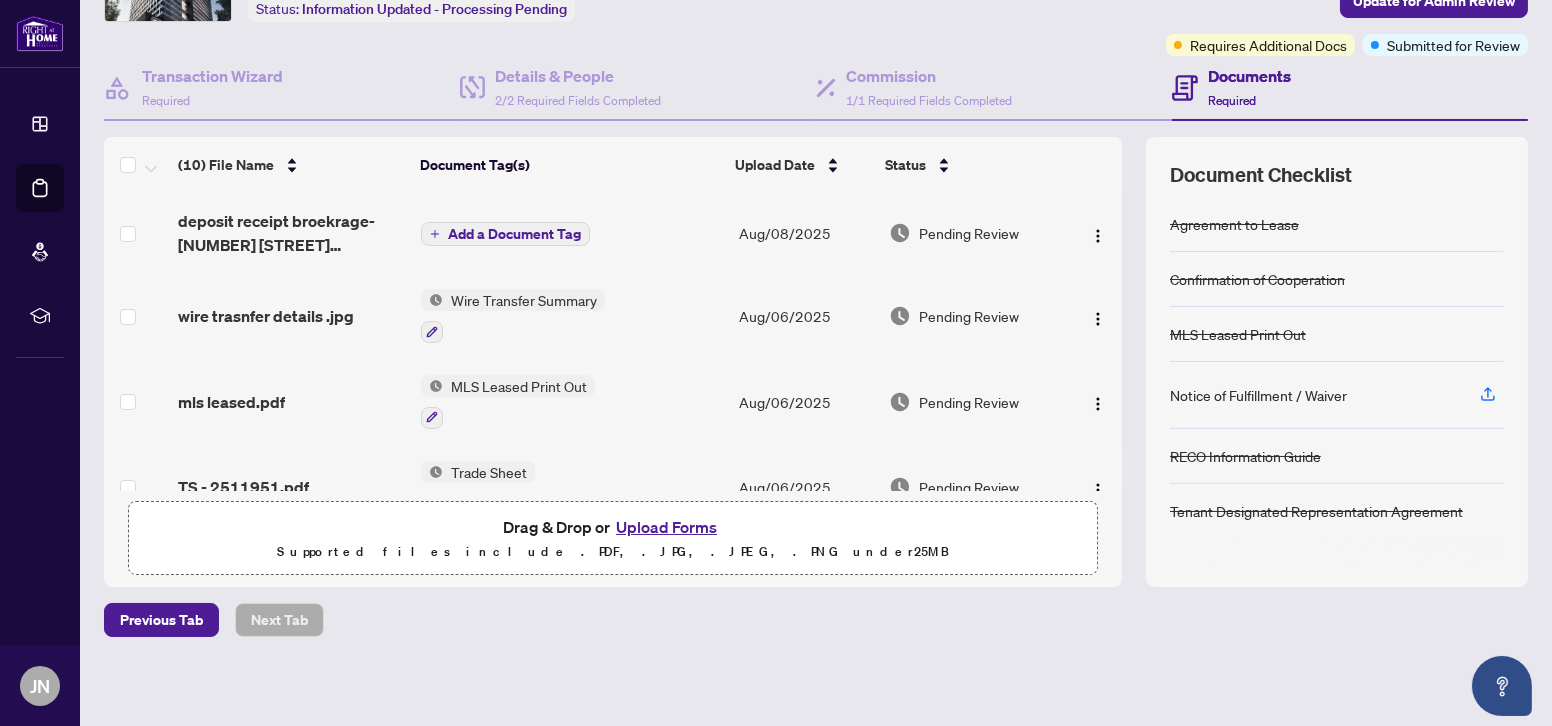 click on "Add a Document Tag" at bounding box center [514, 234] 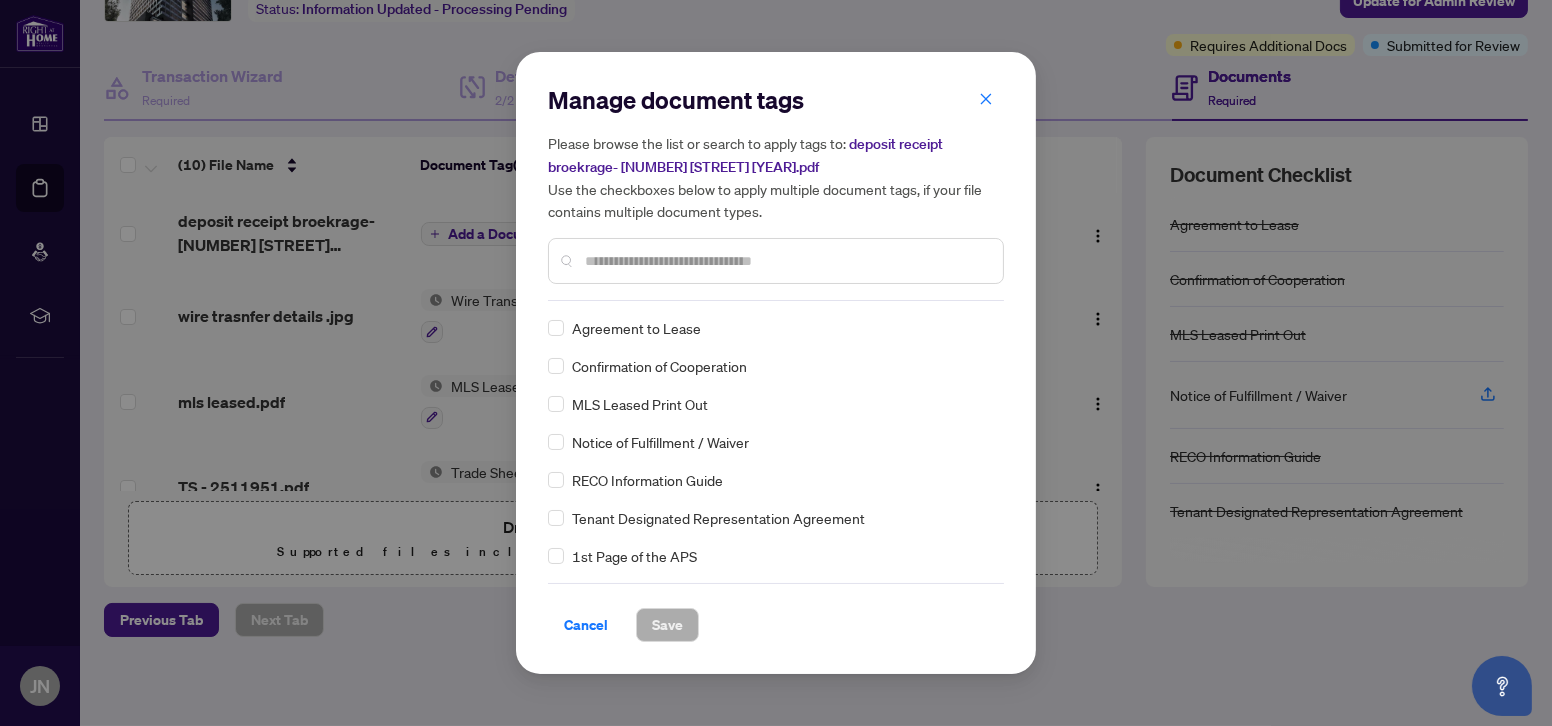 click at bounding box center (786, 261) 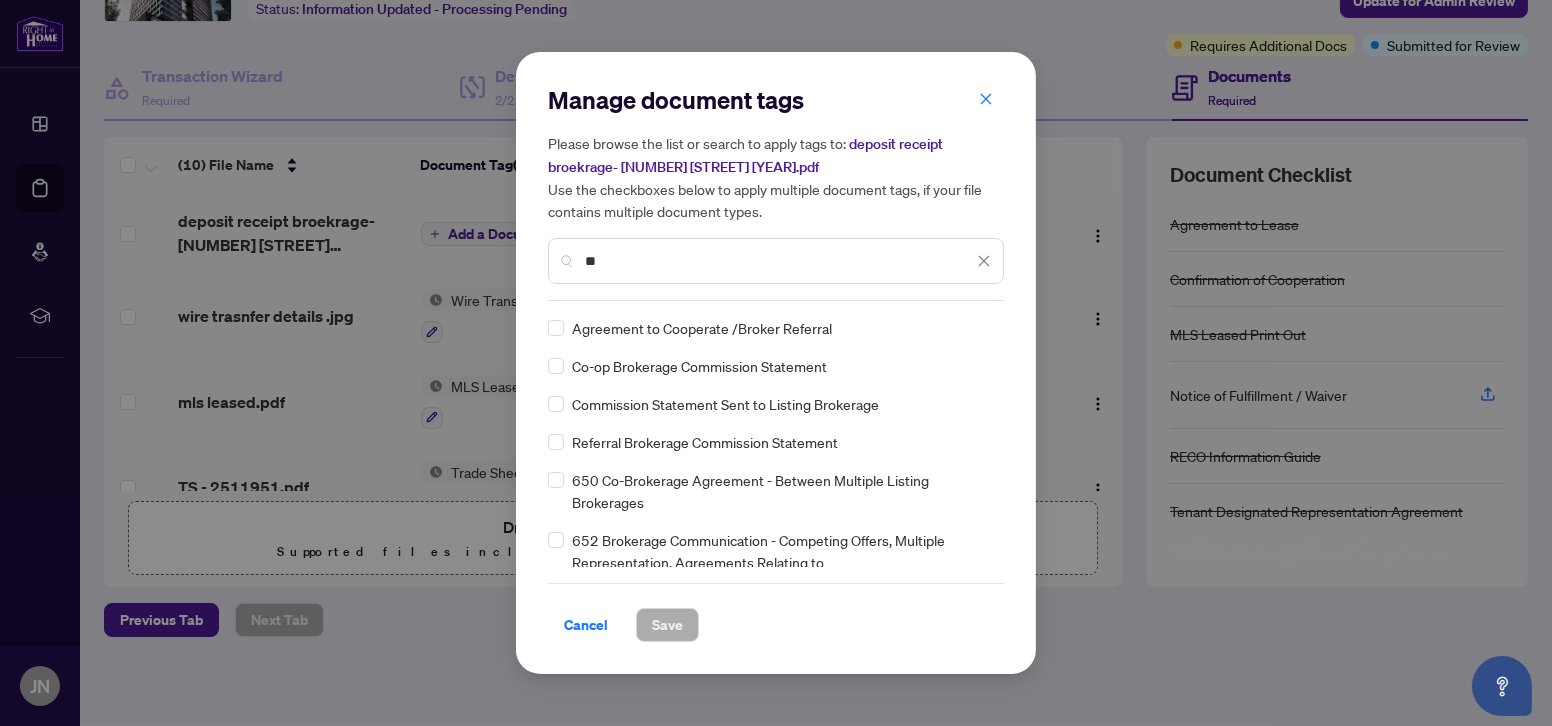 type on "*" 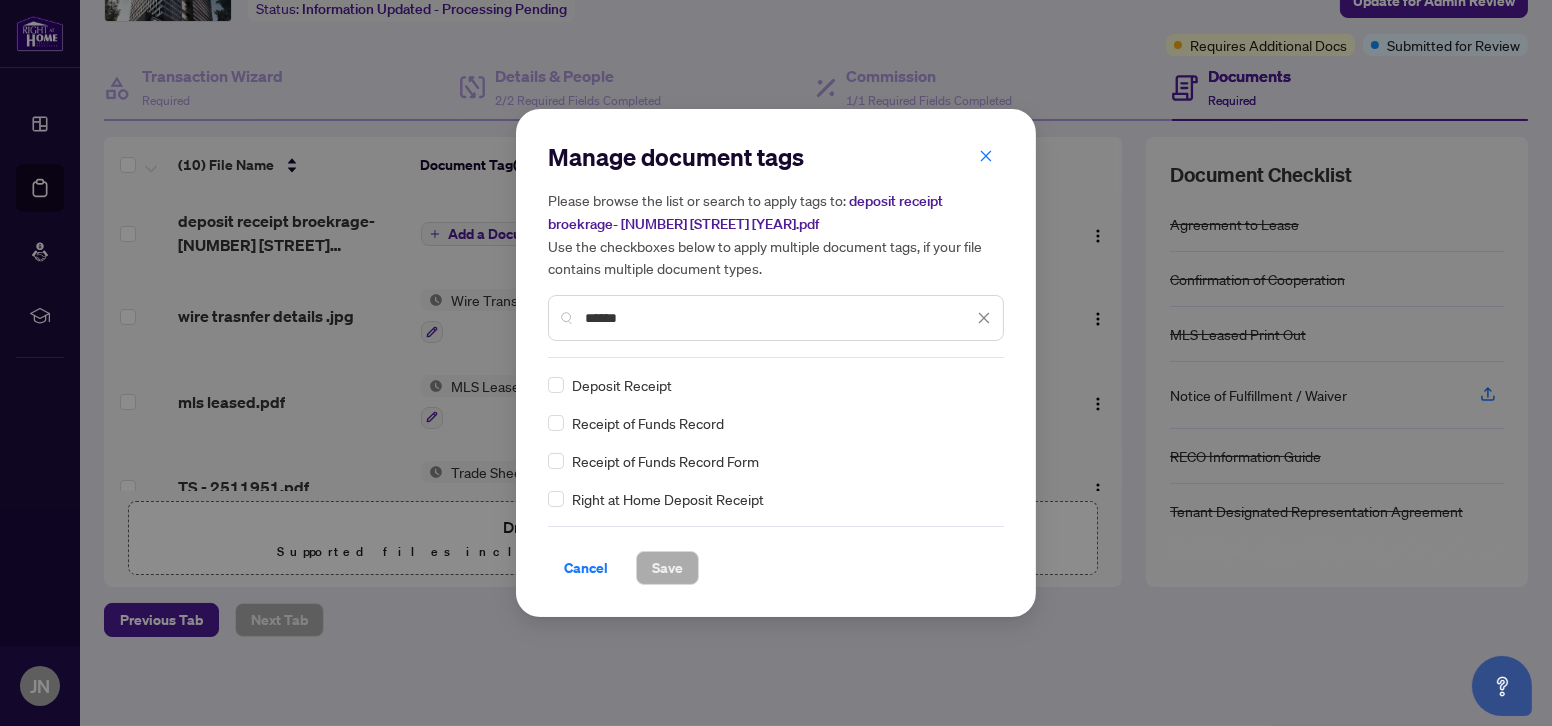 type on "******" 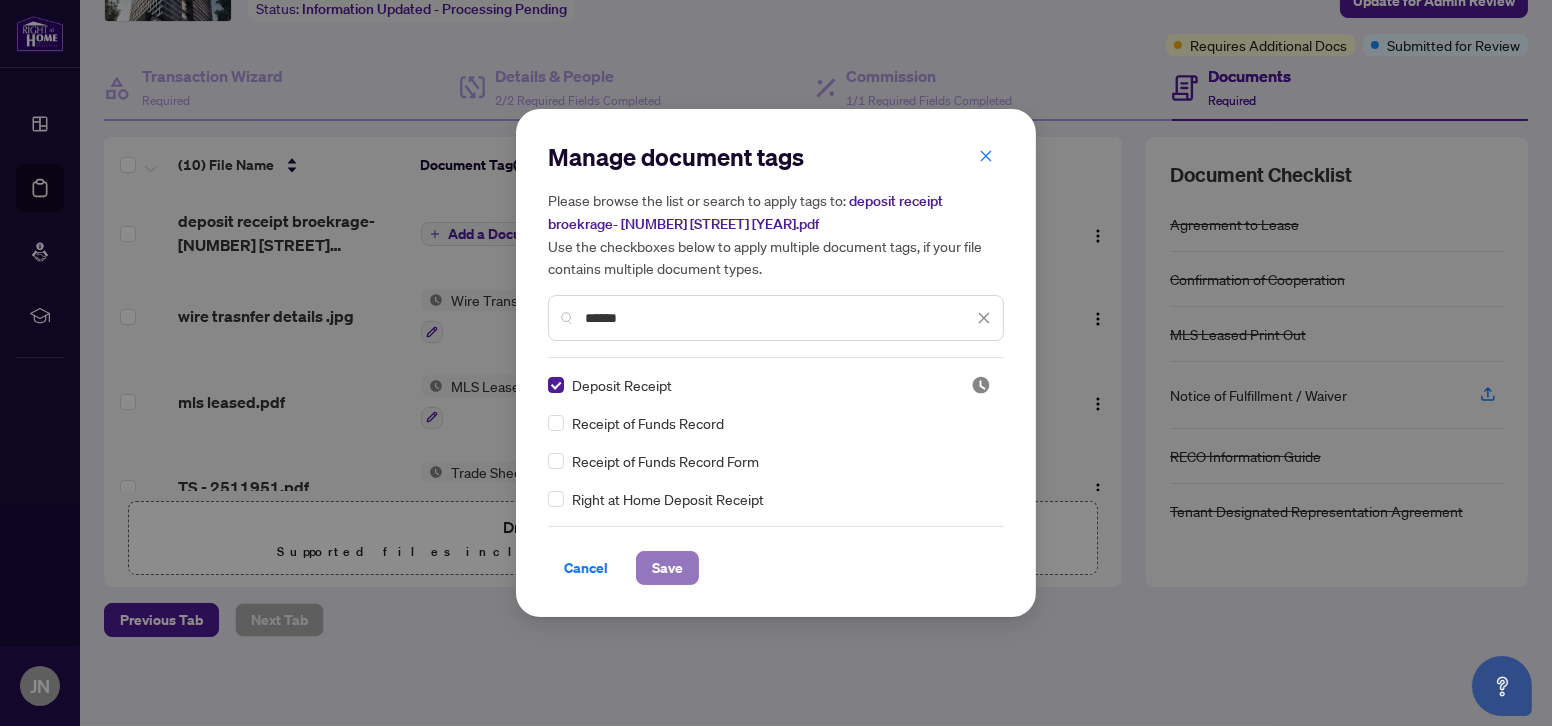 click on "Save" at bounding box center [667, 568] 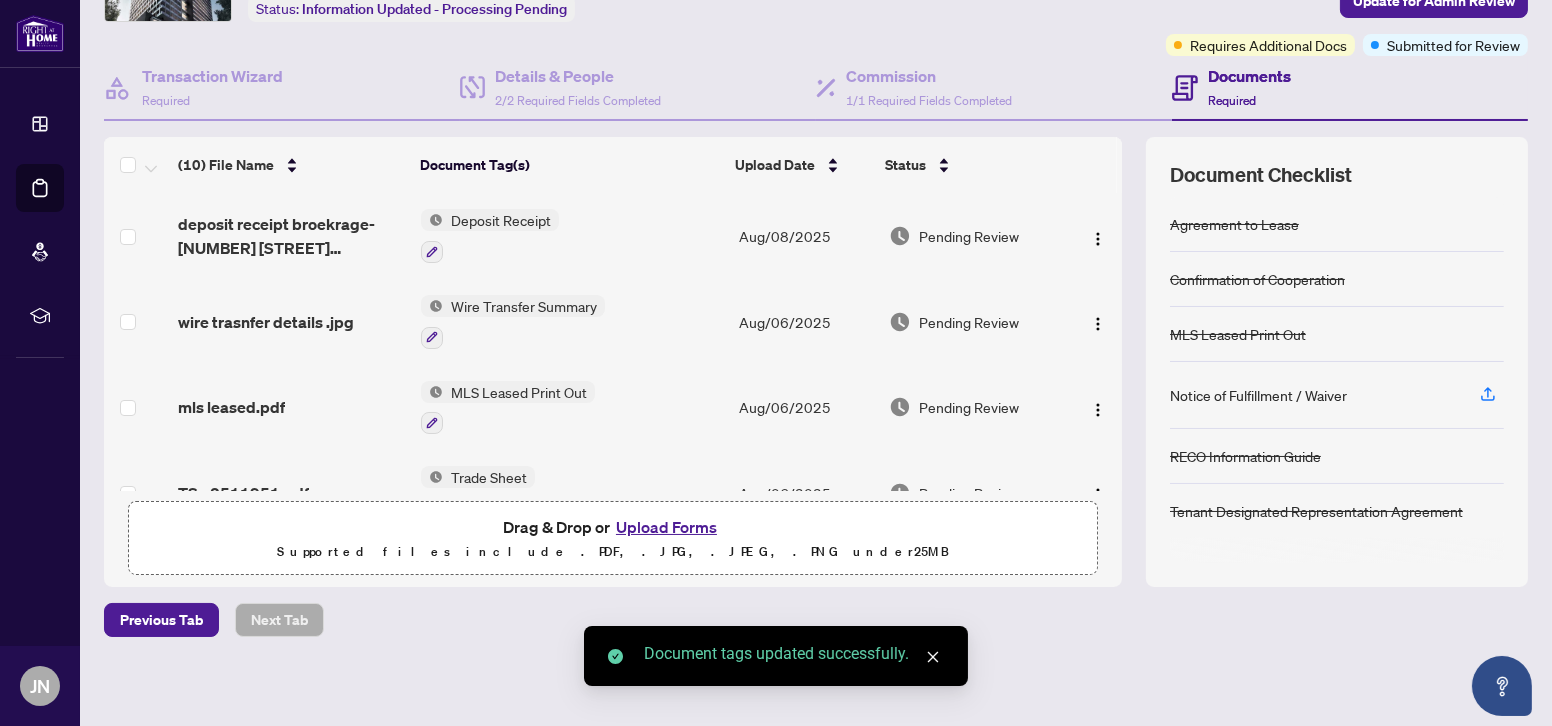 click at bounding box center [137, 236] 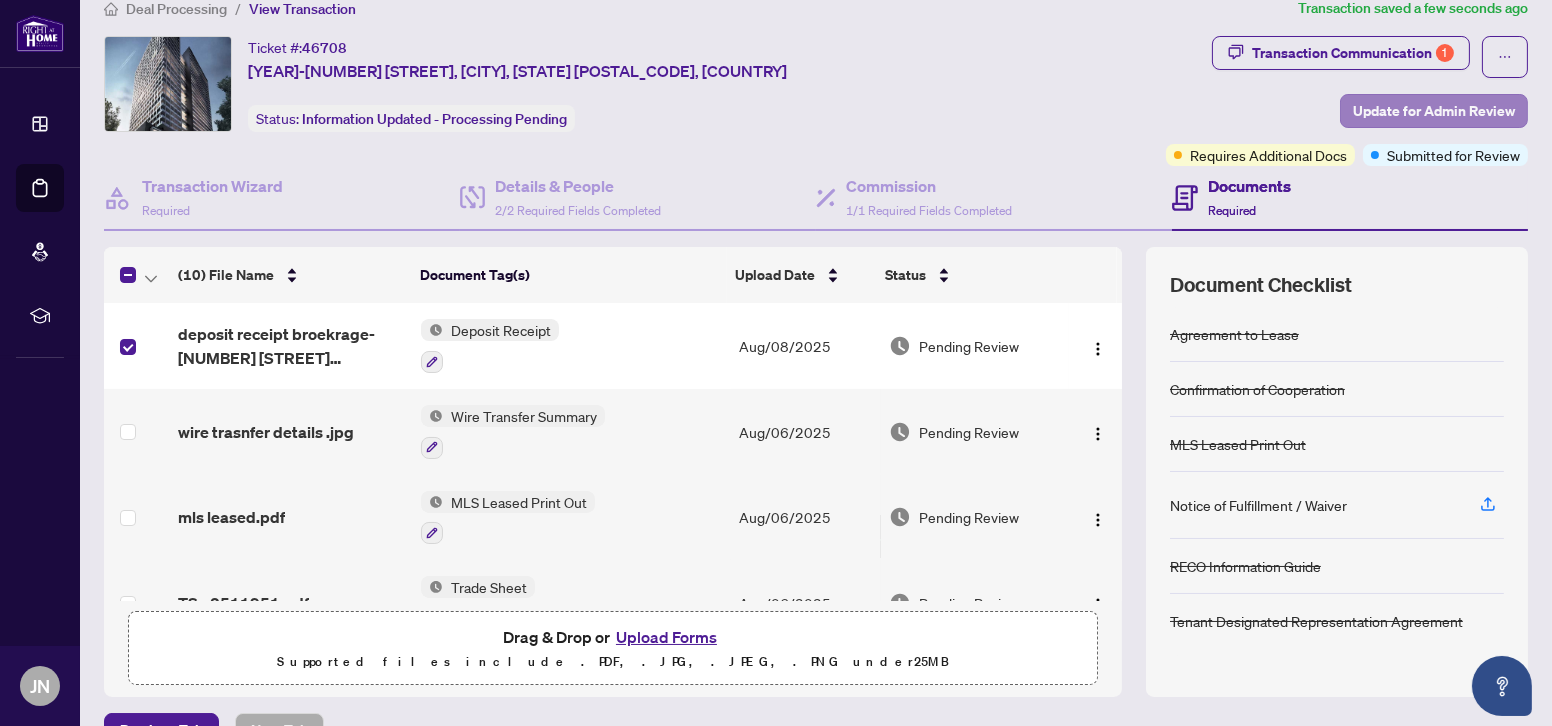 scroll, scrollTop: 0, scrollLeft: 0, axis: both 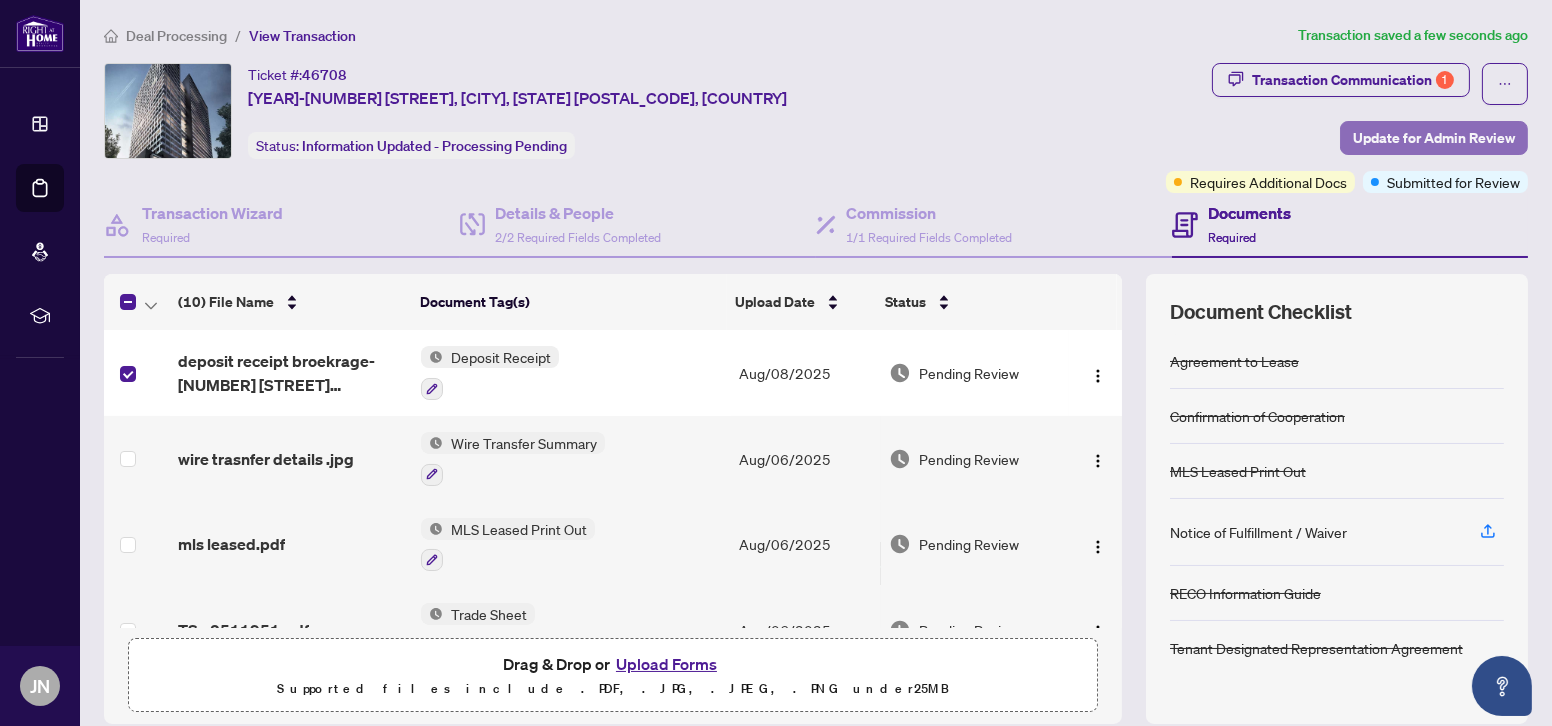 click on "Update for Admin Review" at bounding box center [1434, 138] 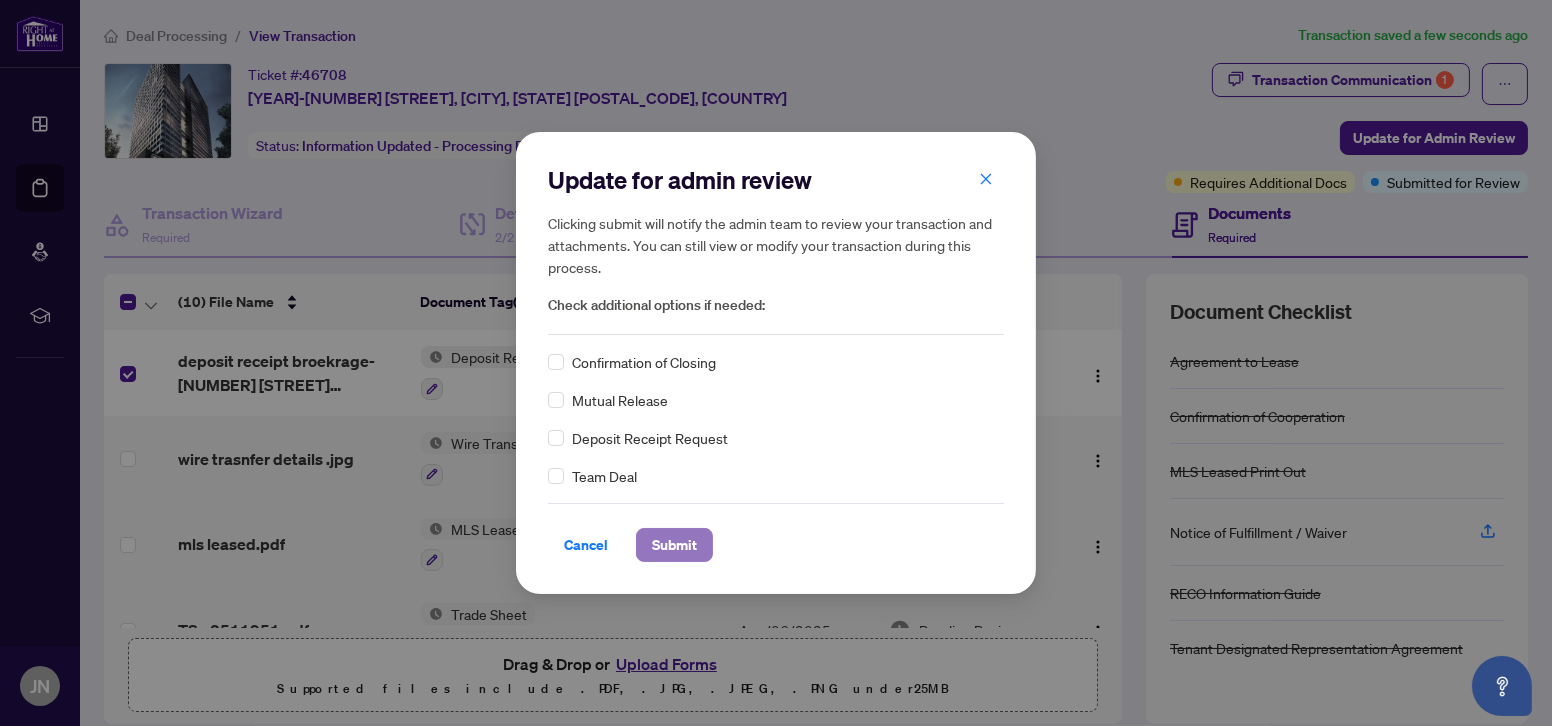 click on "Submit" at bounding box center [674, 545] 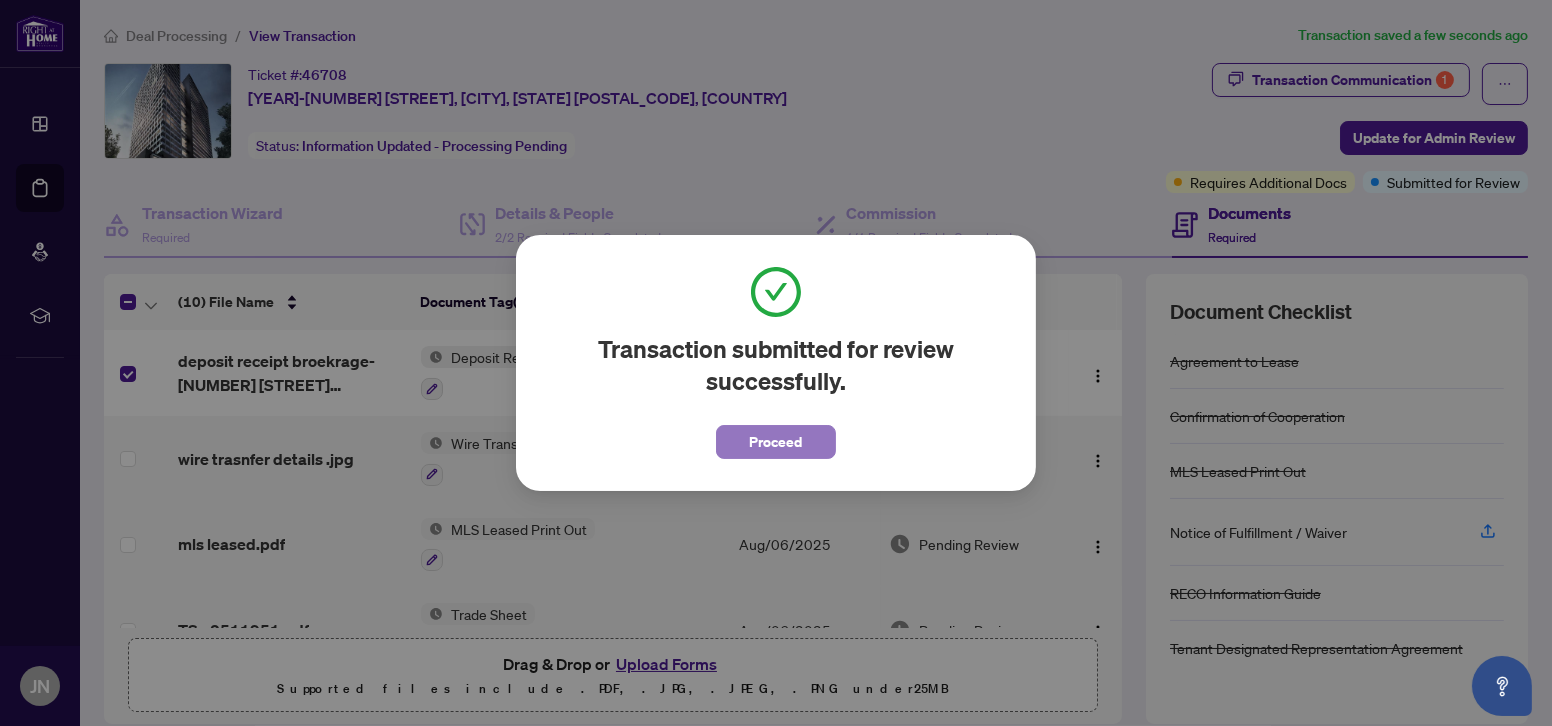 click on "Proceed" at bounding box center (776, 442) 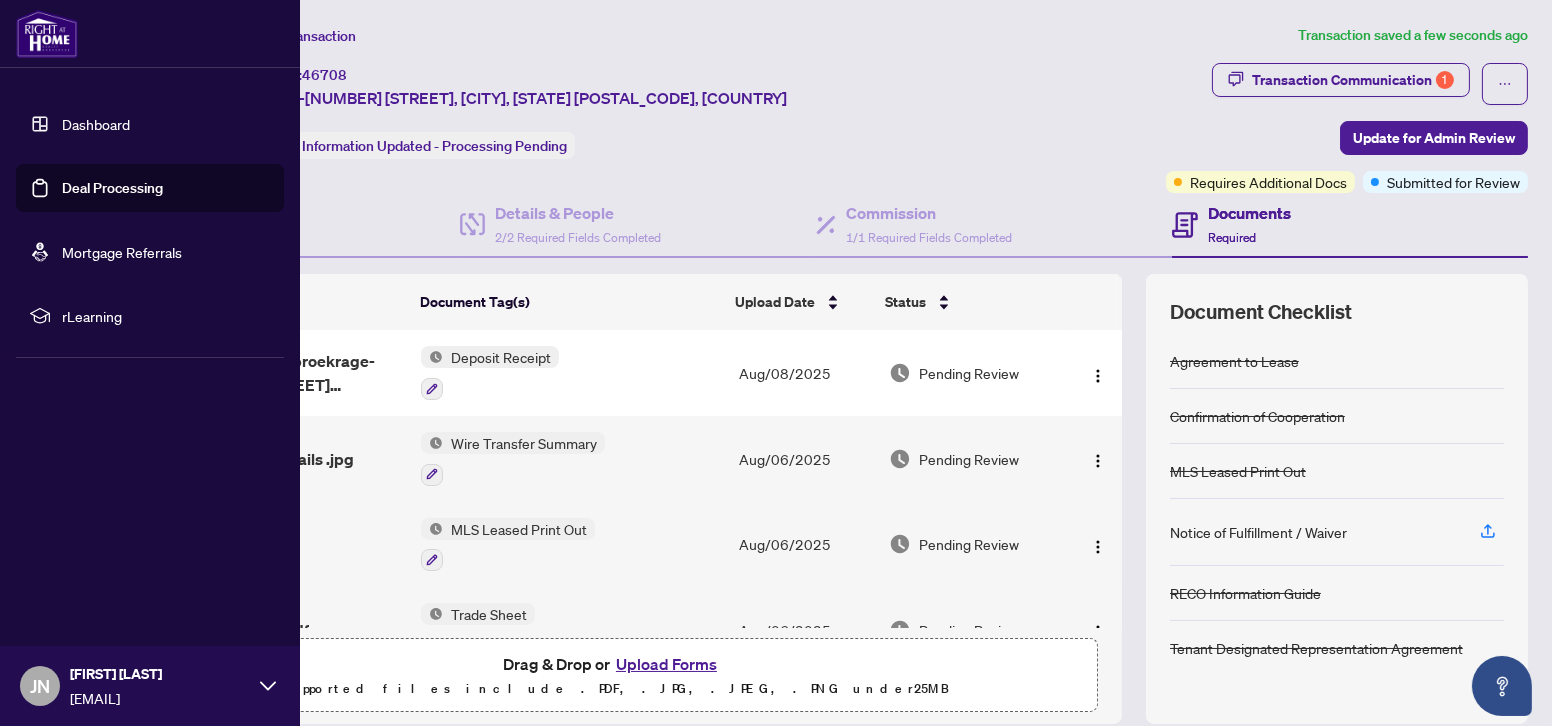 click on "Dashboard" at bounding box center (96, 124) 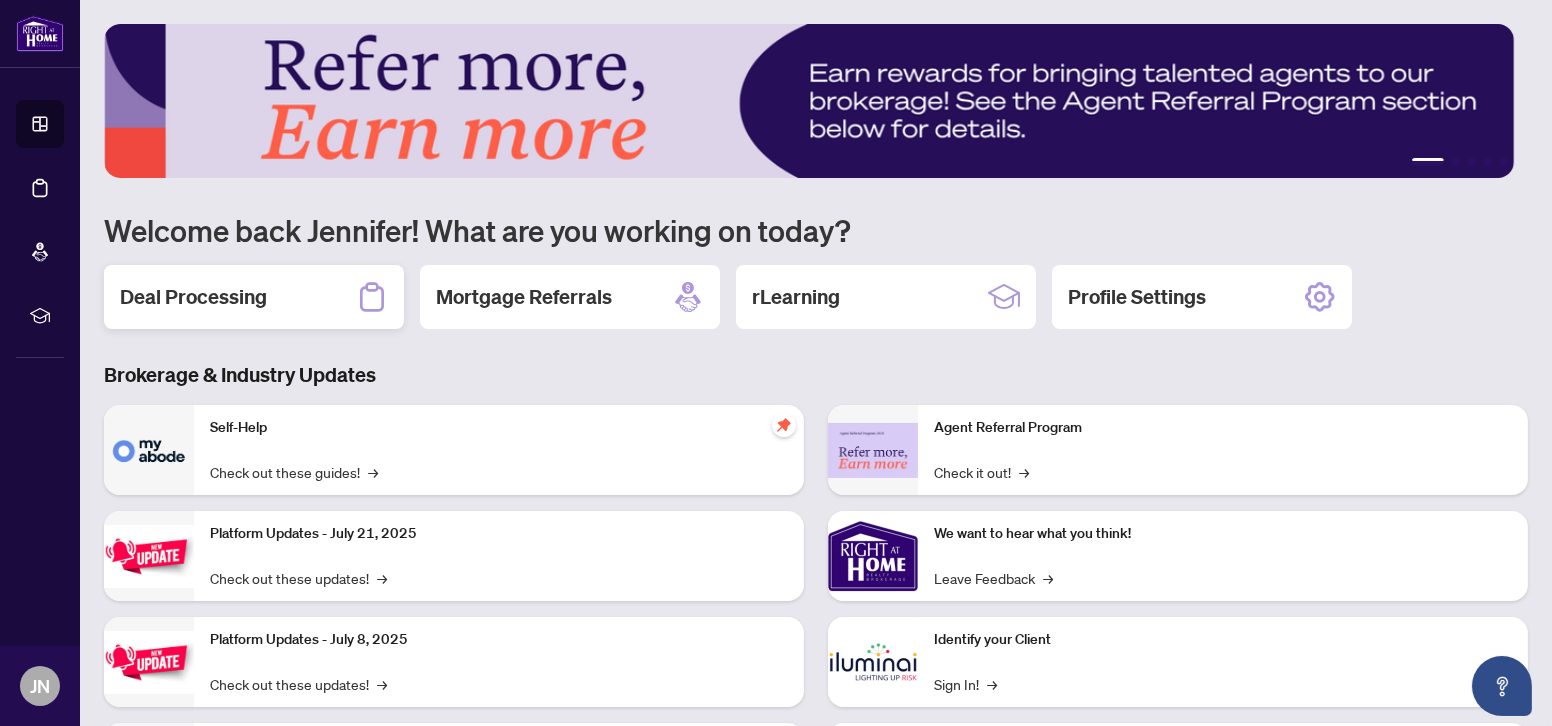 click on "Deal Processing" at bounding box center [193, 297] 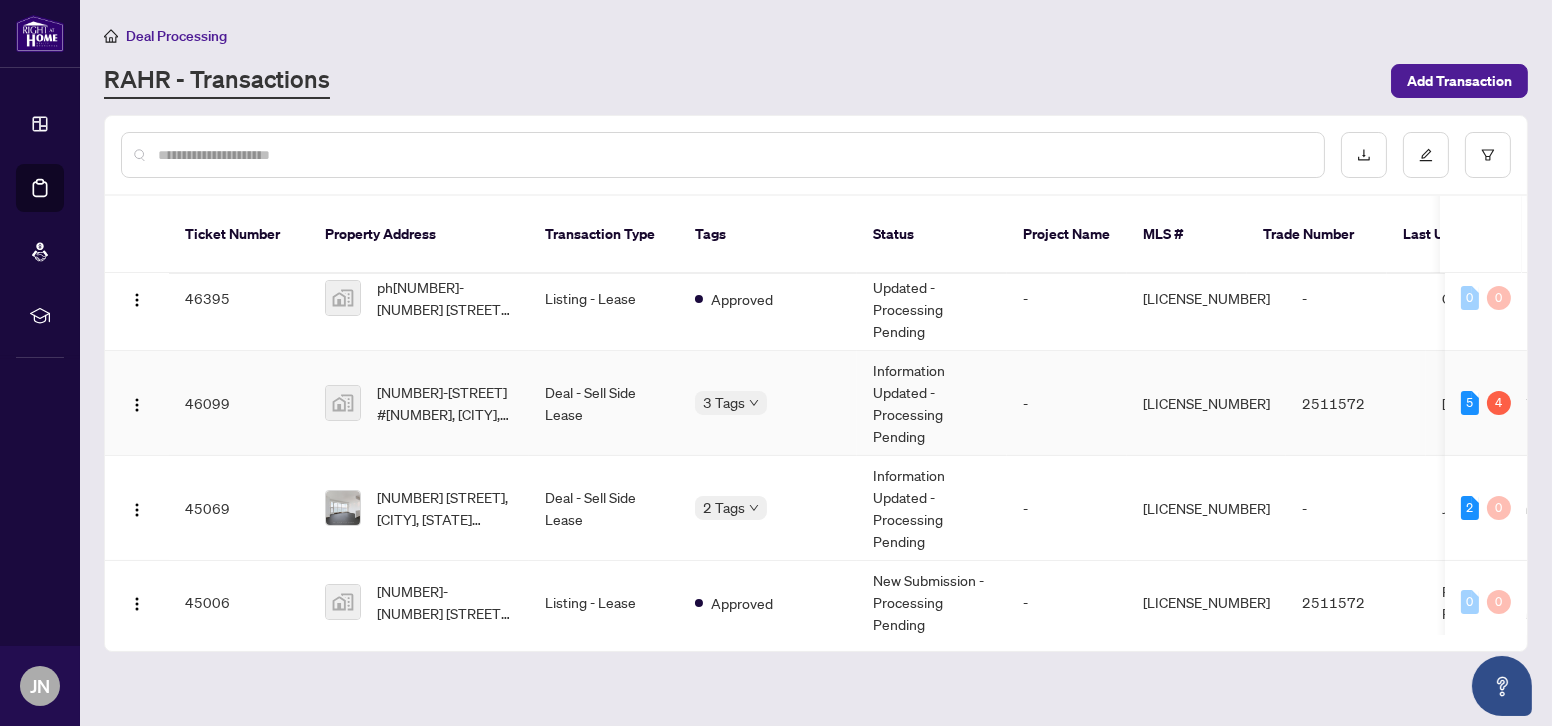 scroll, scrollTop: 727, scrollLeft: 0, axis: vertical 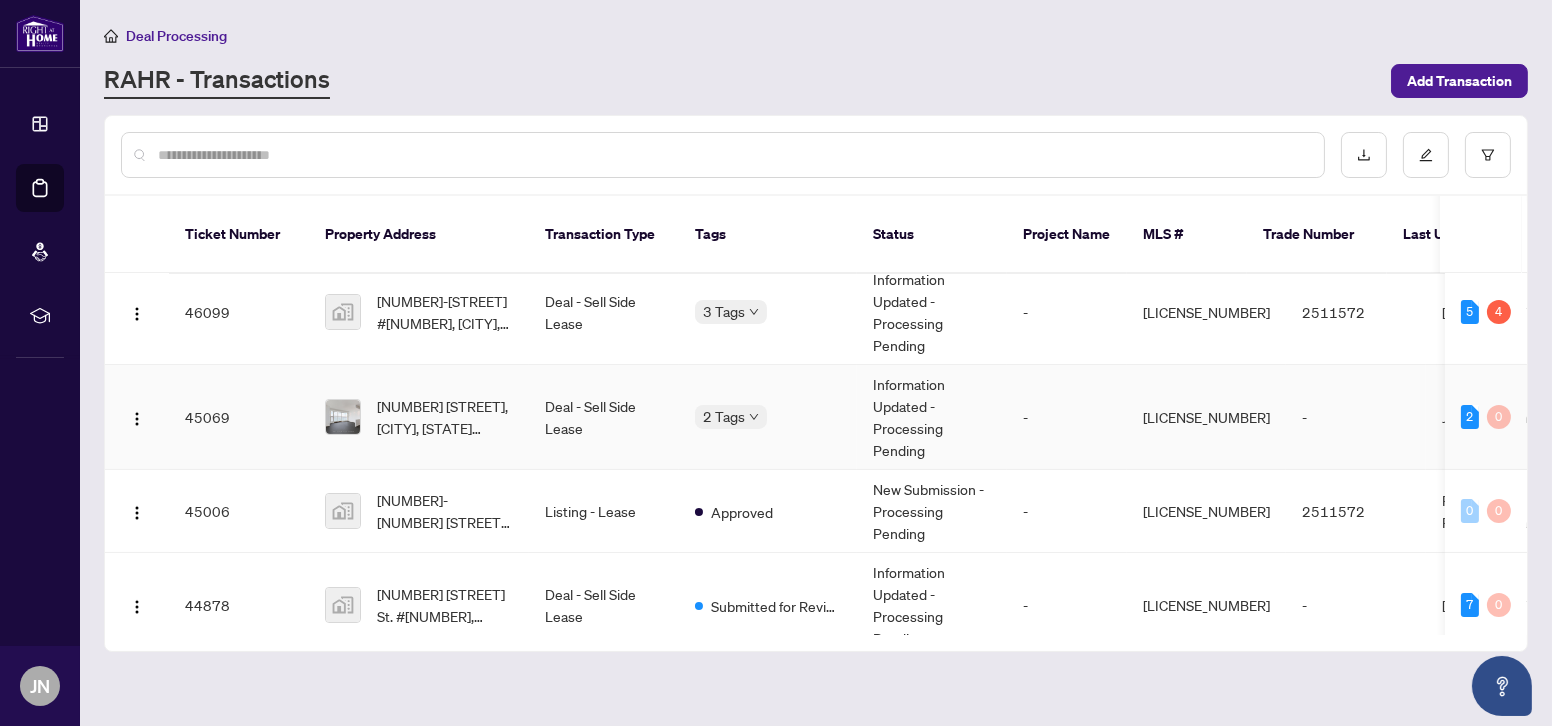click on "Deal - Sell Side Lease" at bounding box center (604, 417) 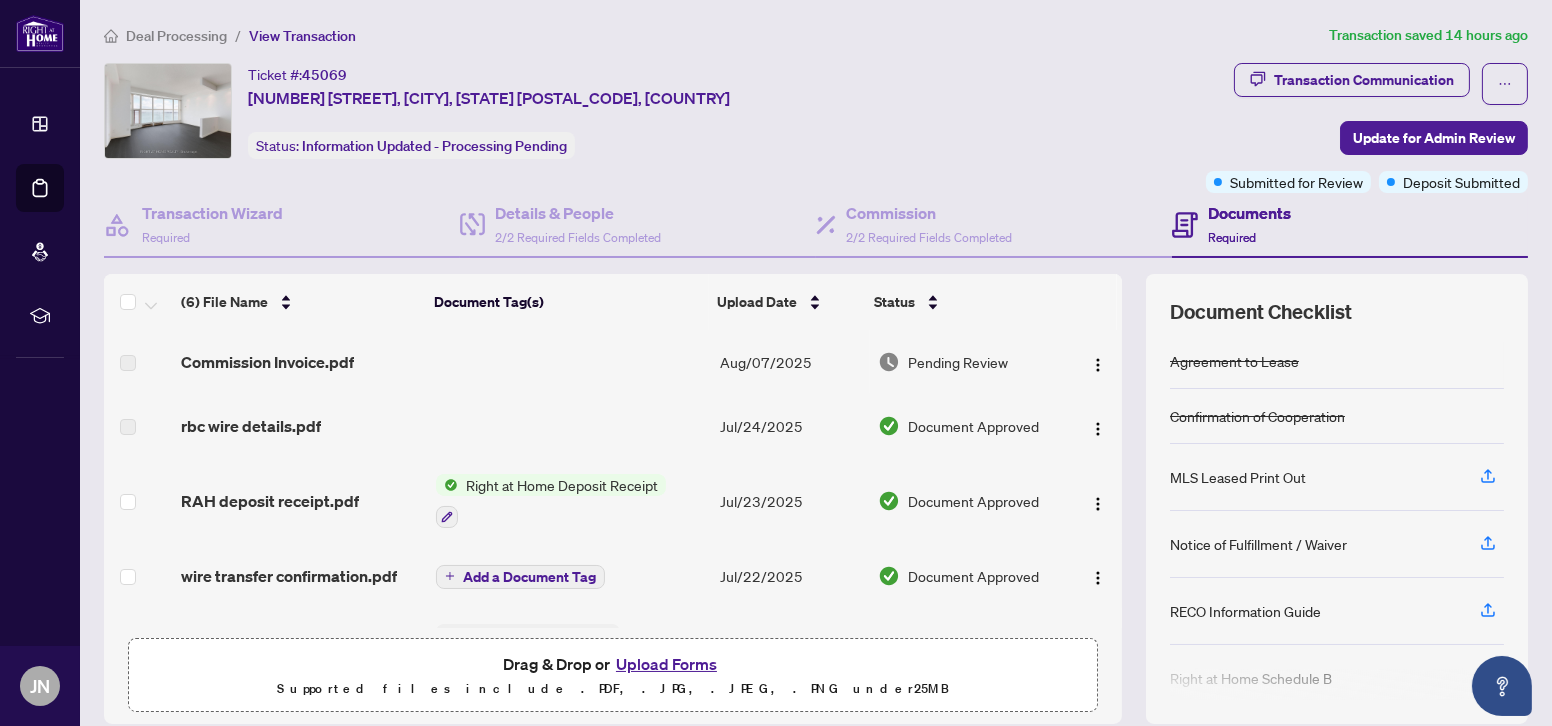 click on "Aug/07/2025" at bounding box center (790, 362) 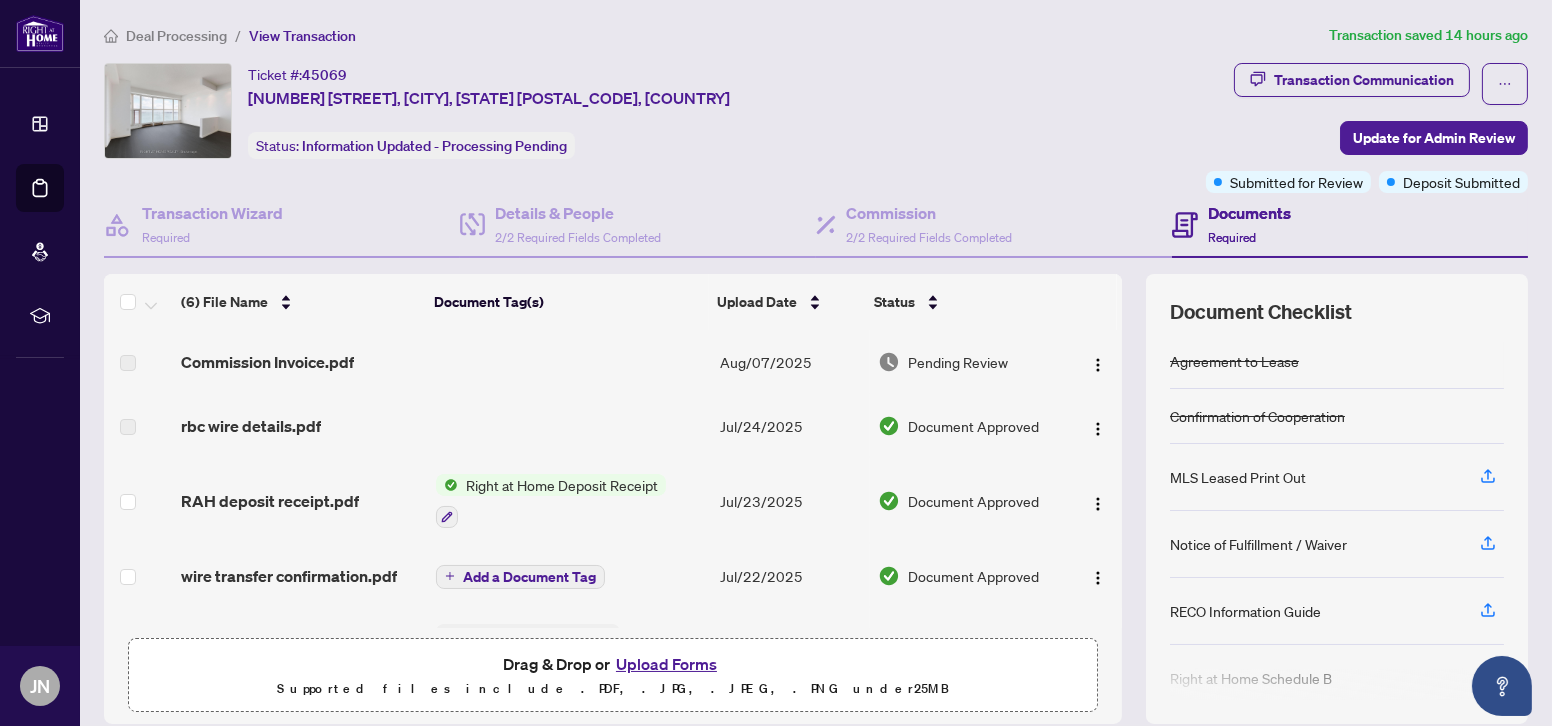 scroll, scrollTop: 154, scrollLeft: 0, axis: vertical 